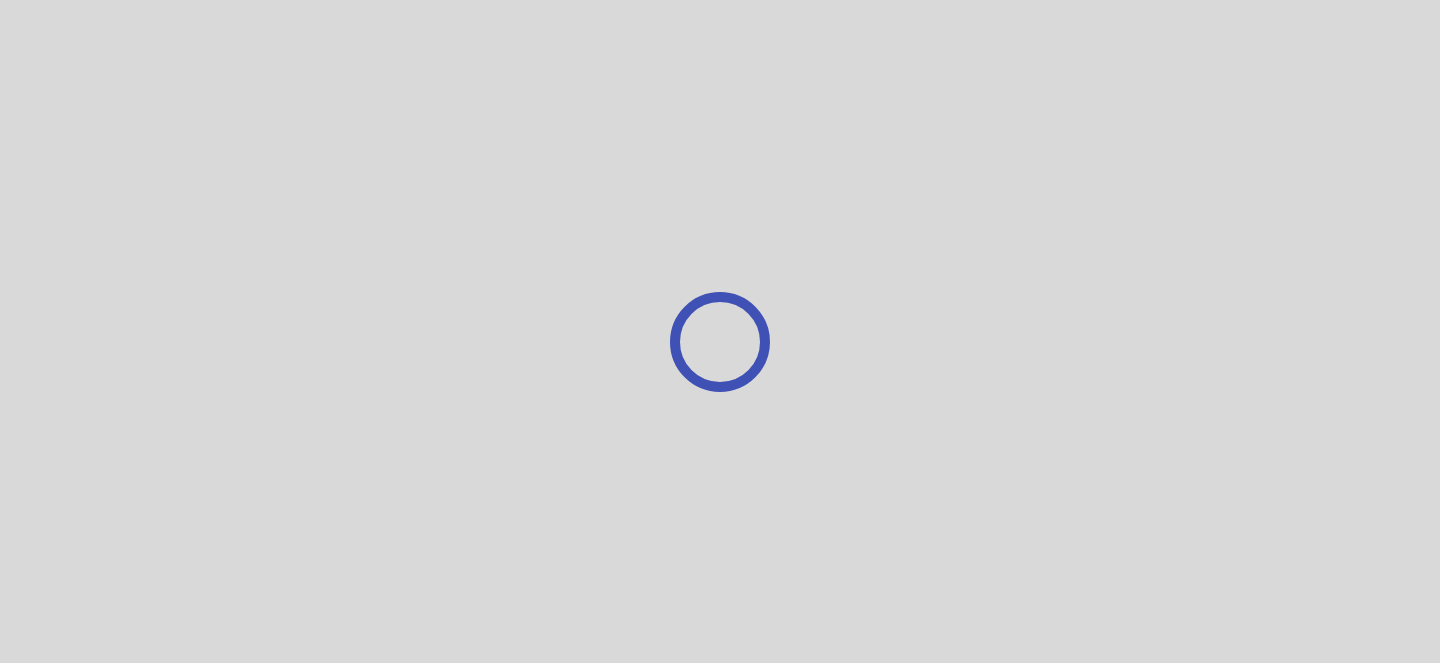 scroll, scrollTop: 0, scrollLeft: 0, axis: both 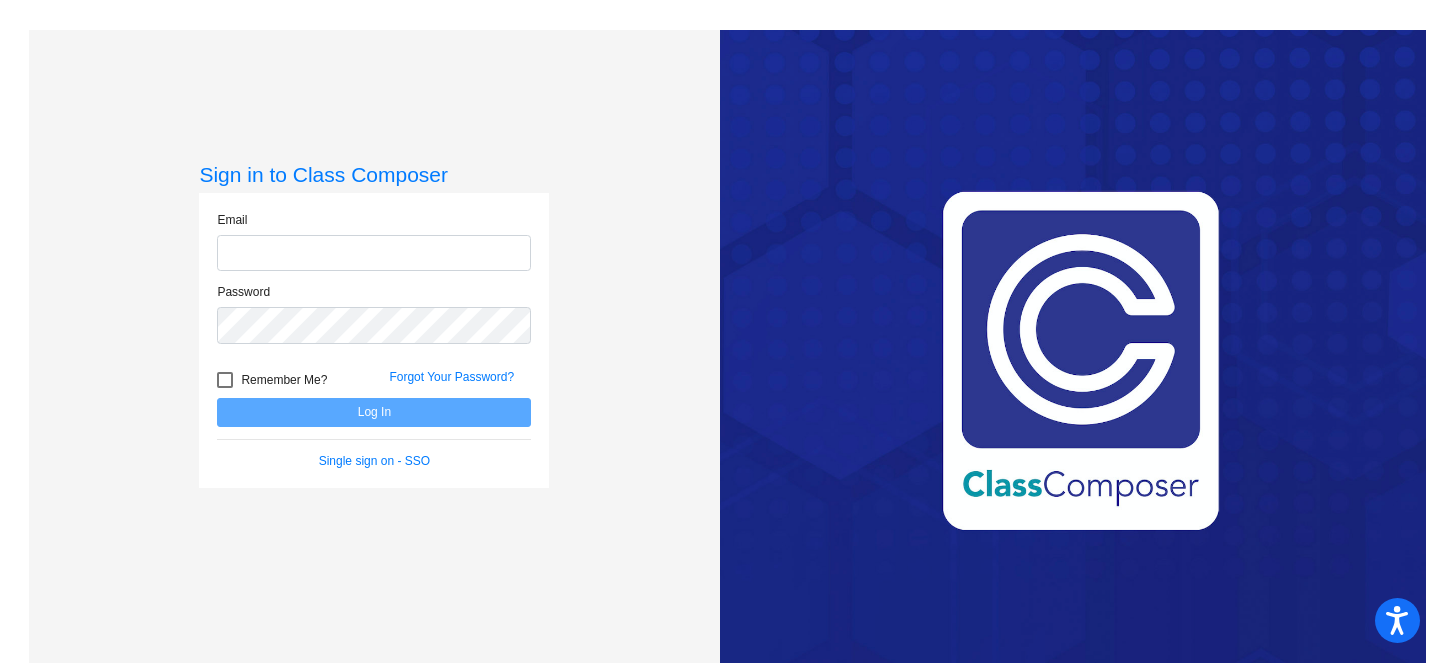 type on "[EMAIL_ADDRESS][DOMAIN_NAME]" 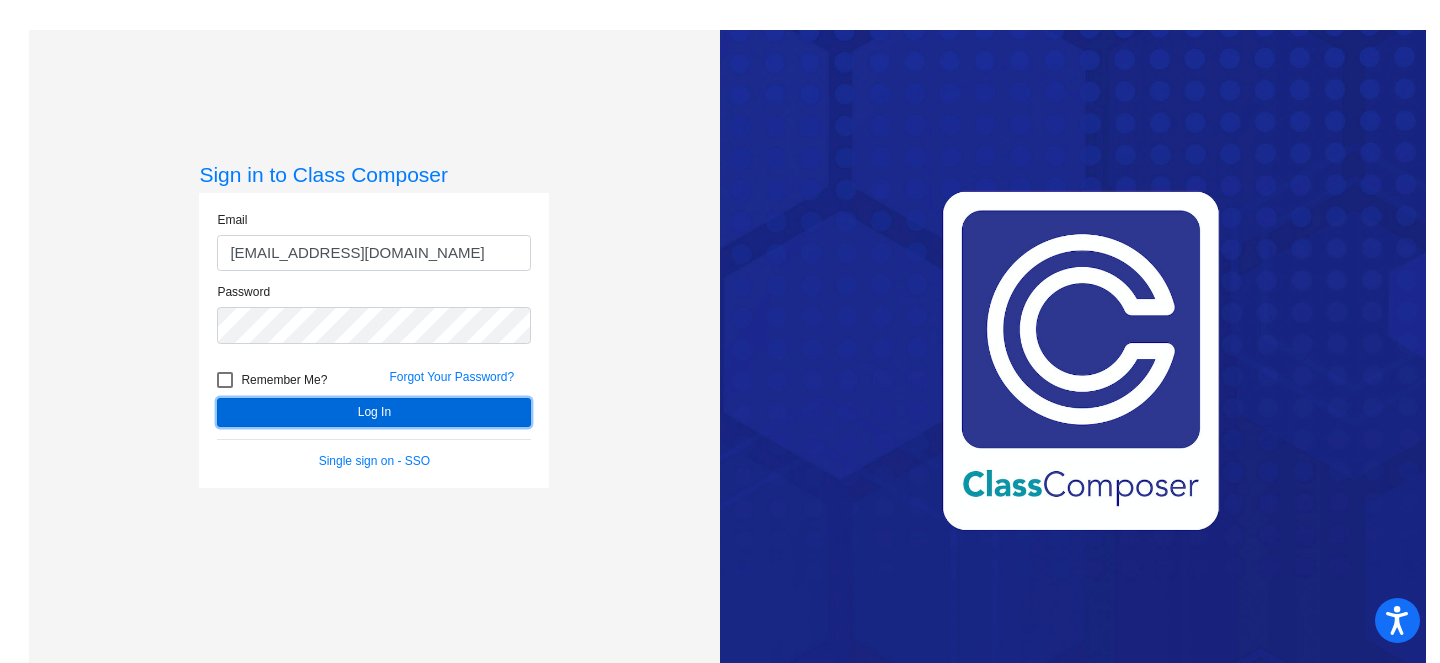 click on "Log In" 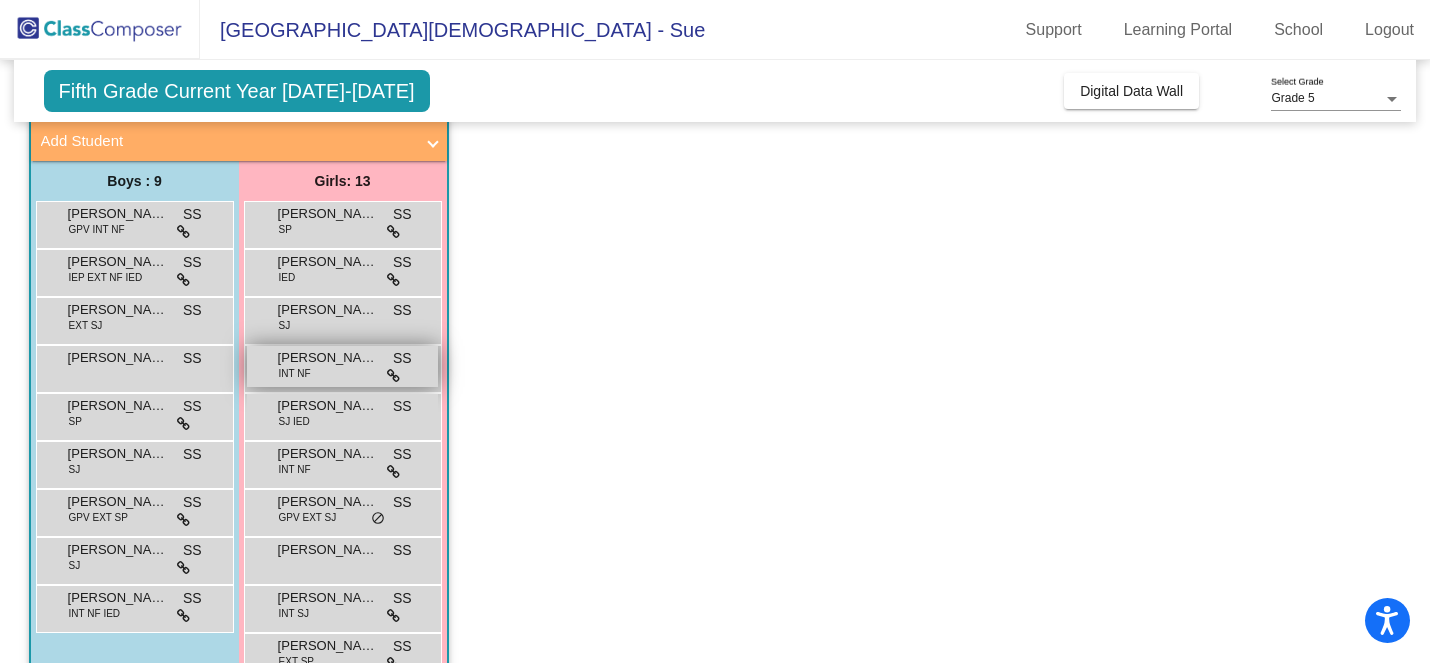 scroll, scrollTop: 313, scrollLeft: 0, axis: vertical 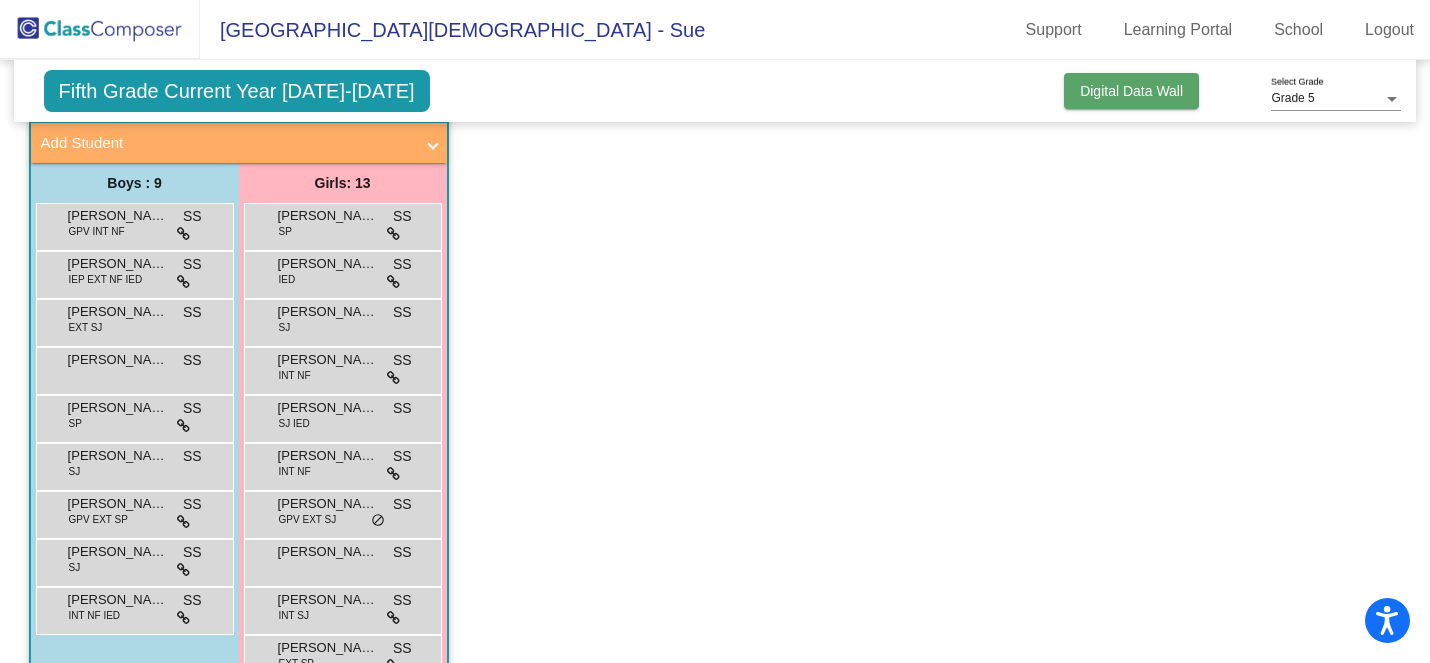 click on "Digital Data Wall" 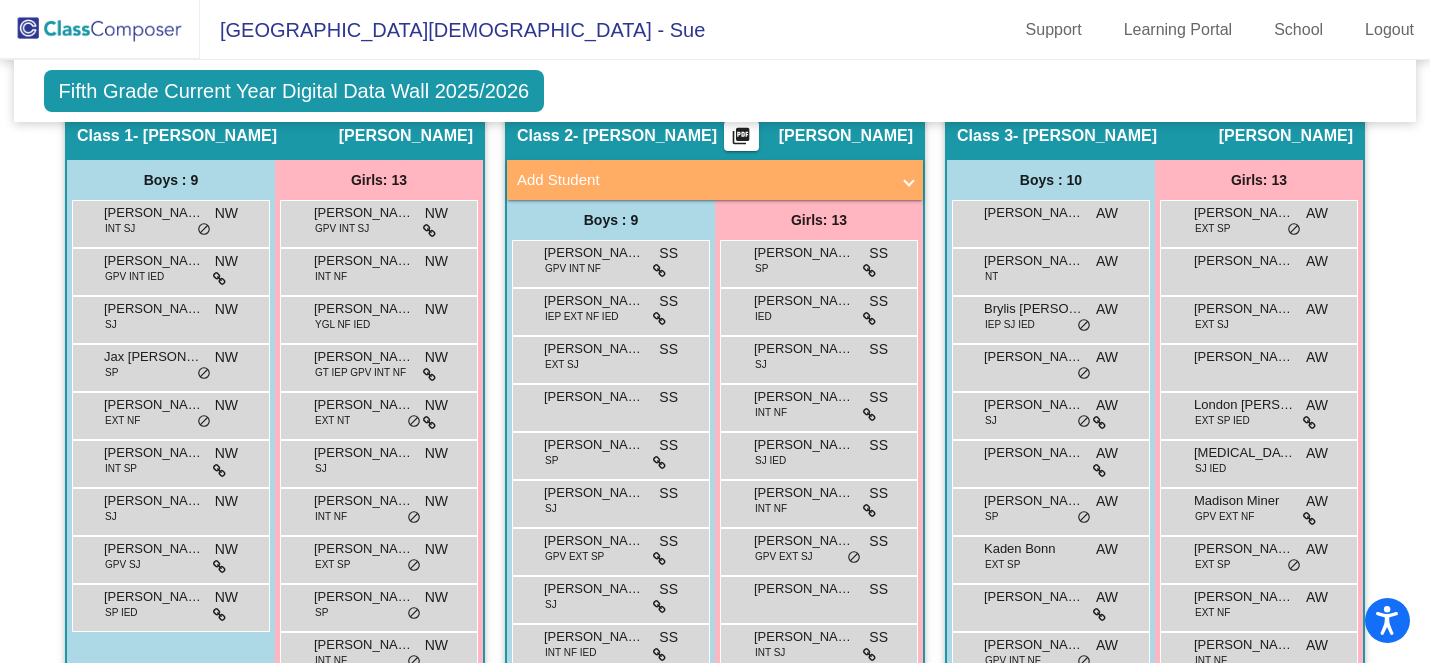 scroll, scrollTop: 398, scrollLeft: 0, axis: vertical 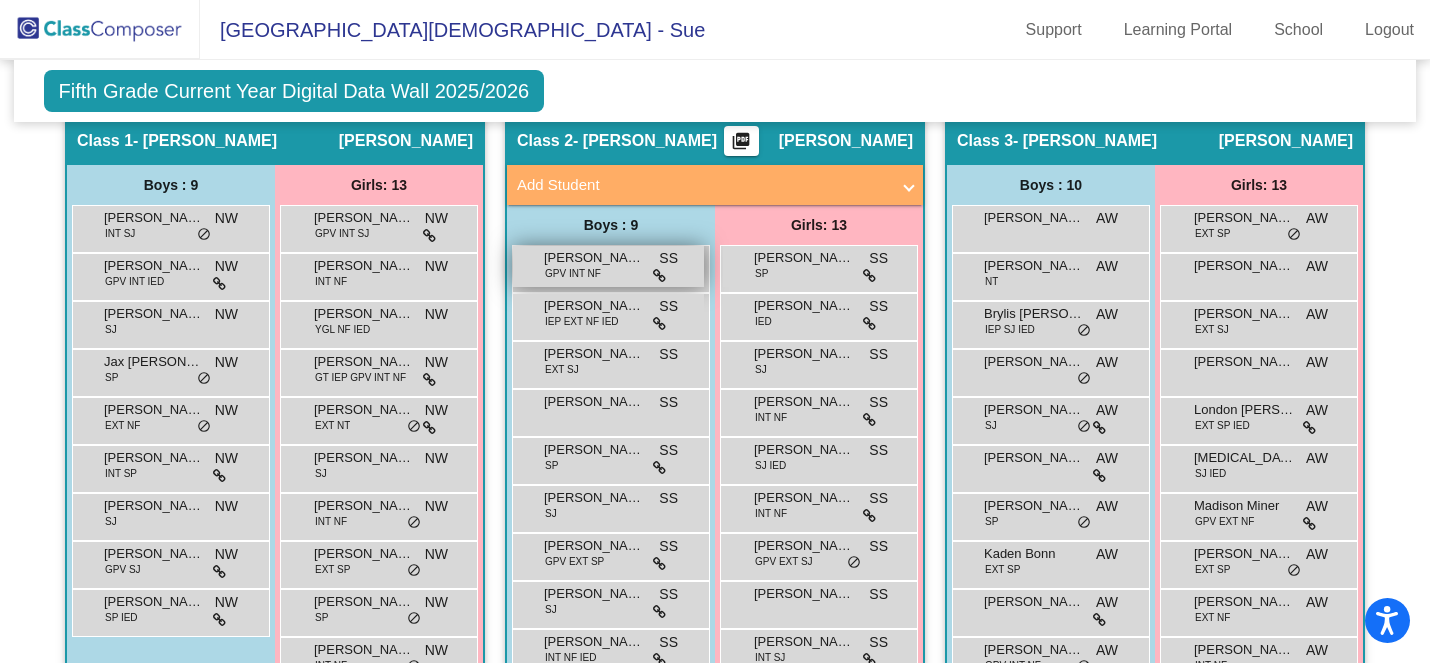 click on "[PERSON_NAME]" at bounding box center (594, 258) 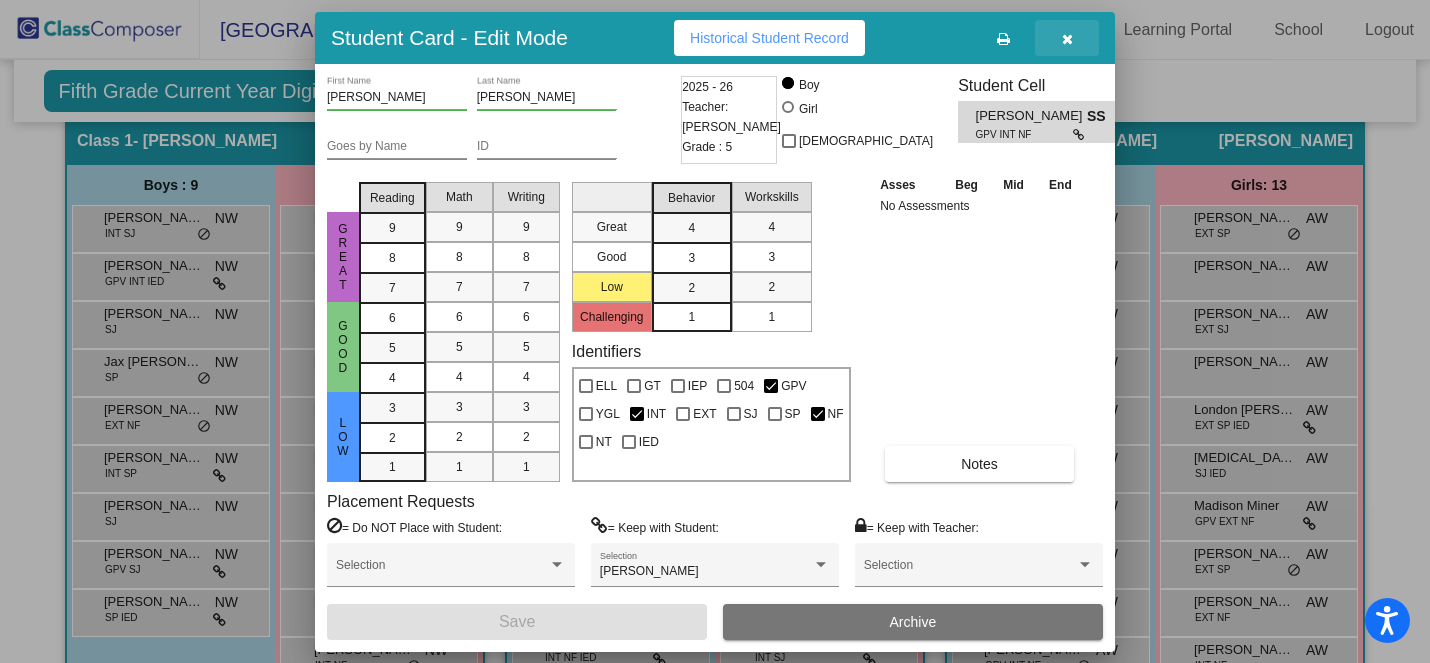 click at bounding box center (1067, 39) 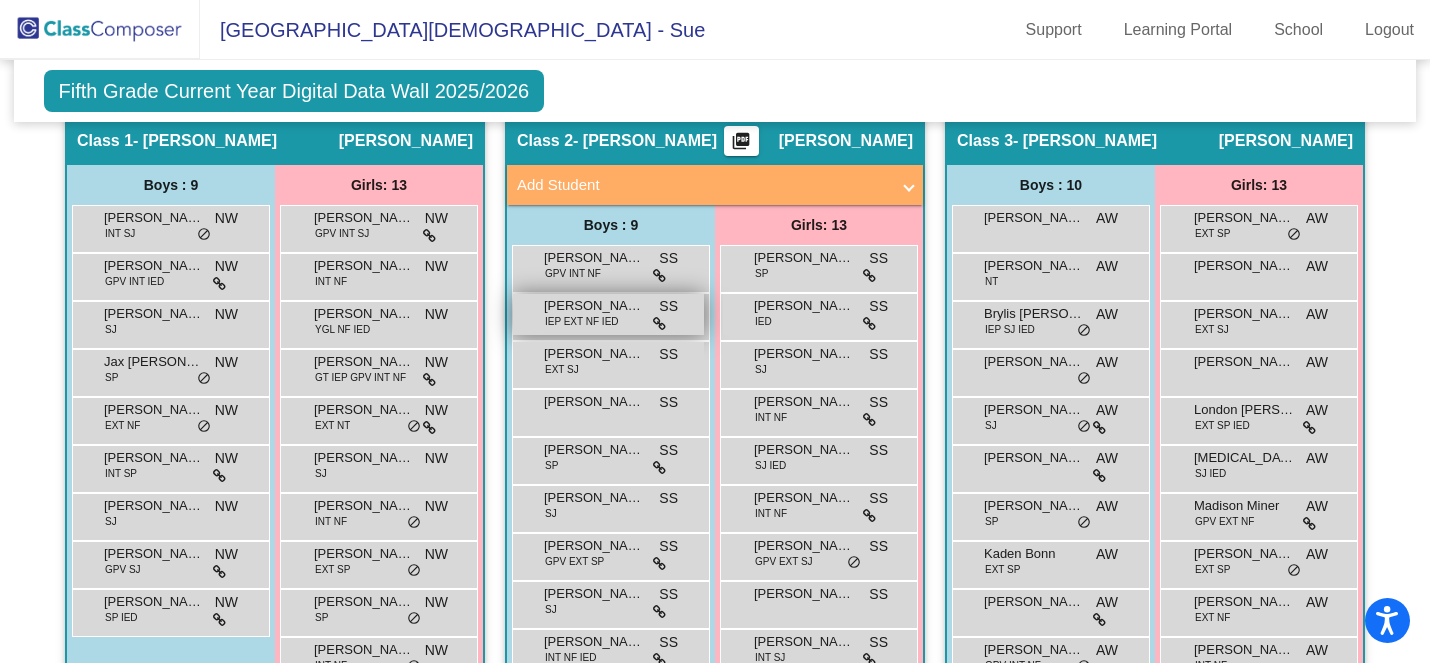 click on "[PERSON_NAME]" at bounding box center [594, 306] 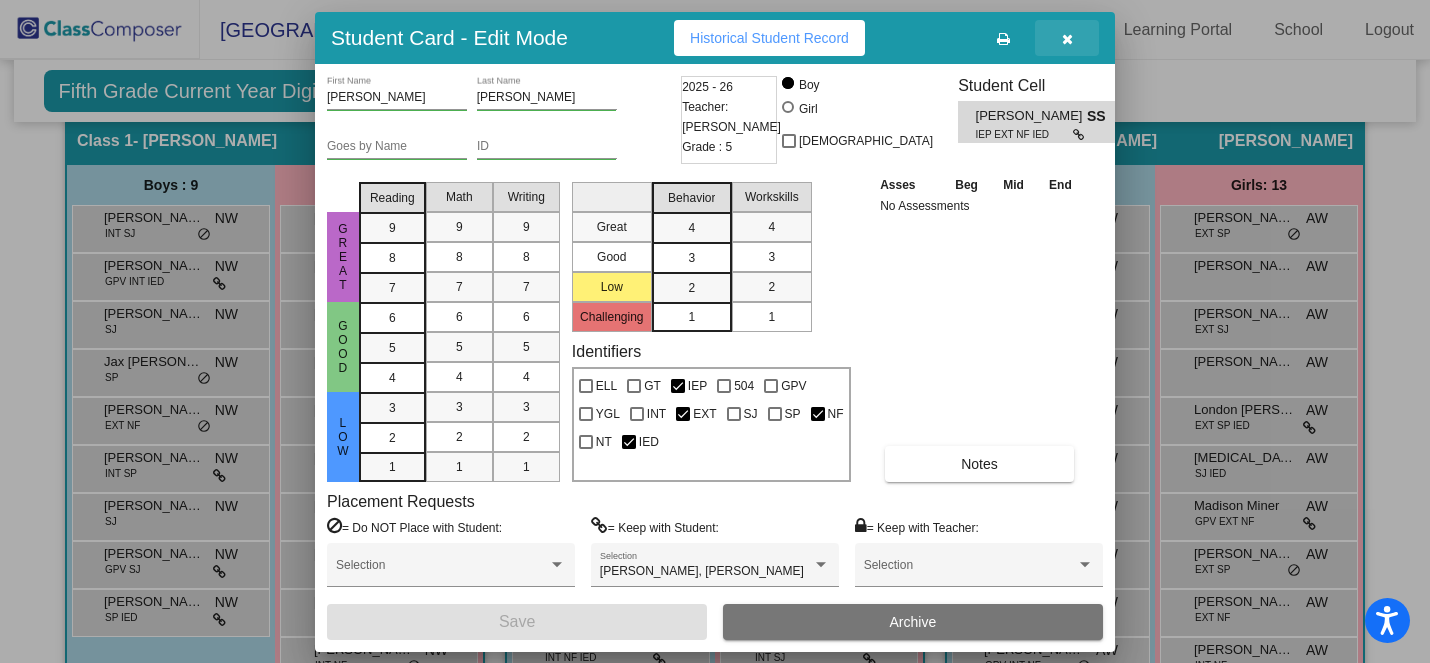 click at bounding box center (1067, 39) 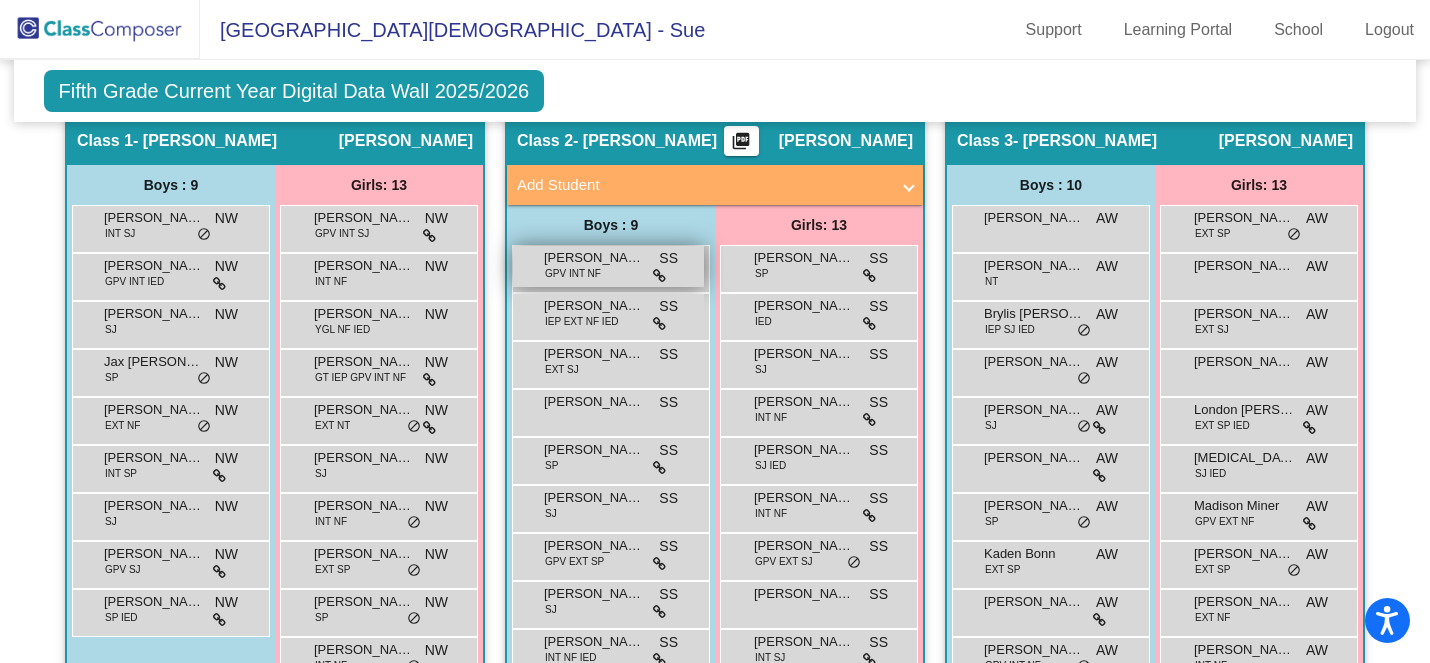 click on "[PERSON_NAME]" at bounding box center [594, 258] 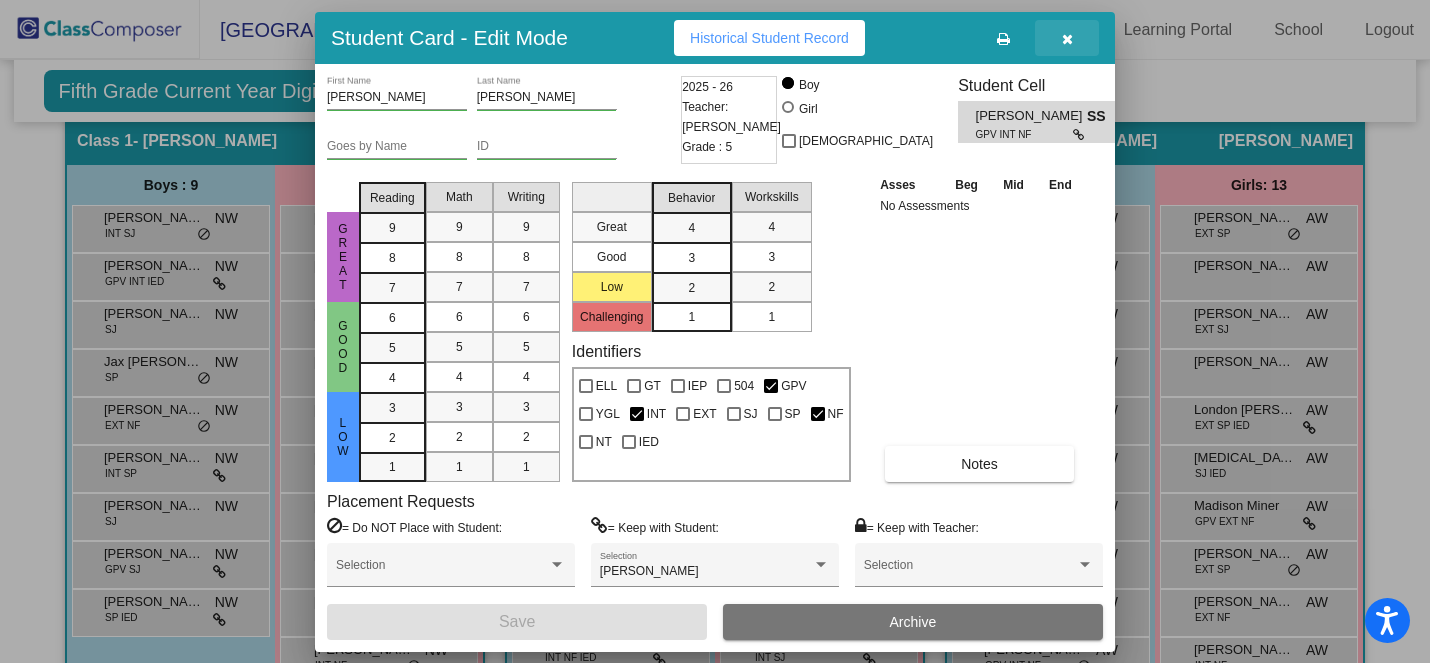 click at bounding box center (1067, 39) 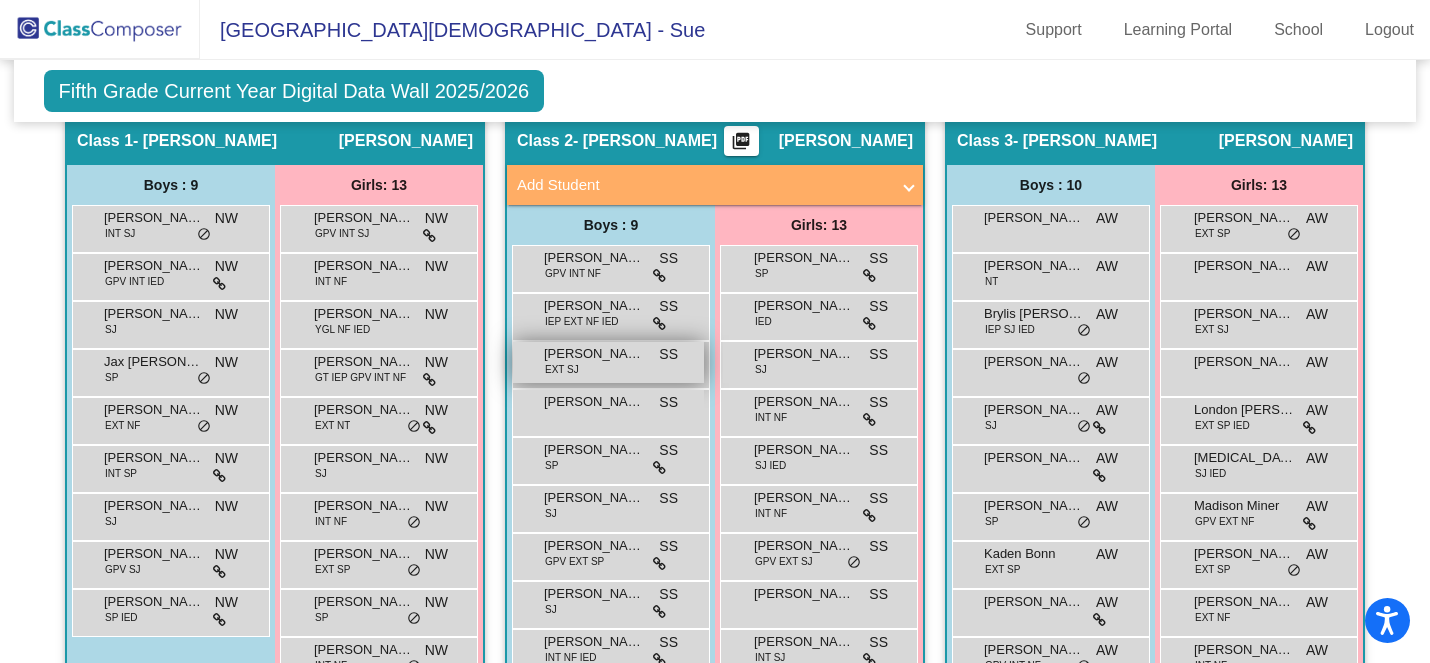 click on "[PERSON_NAME]" at bounding box center [594, 354] 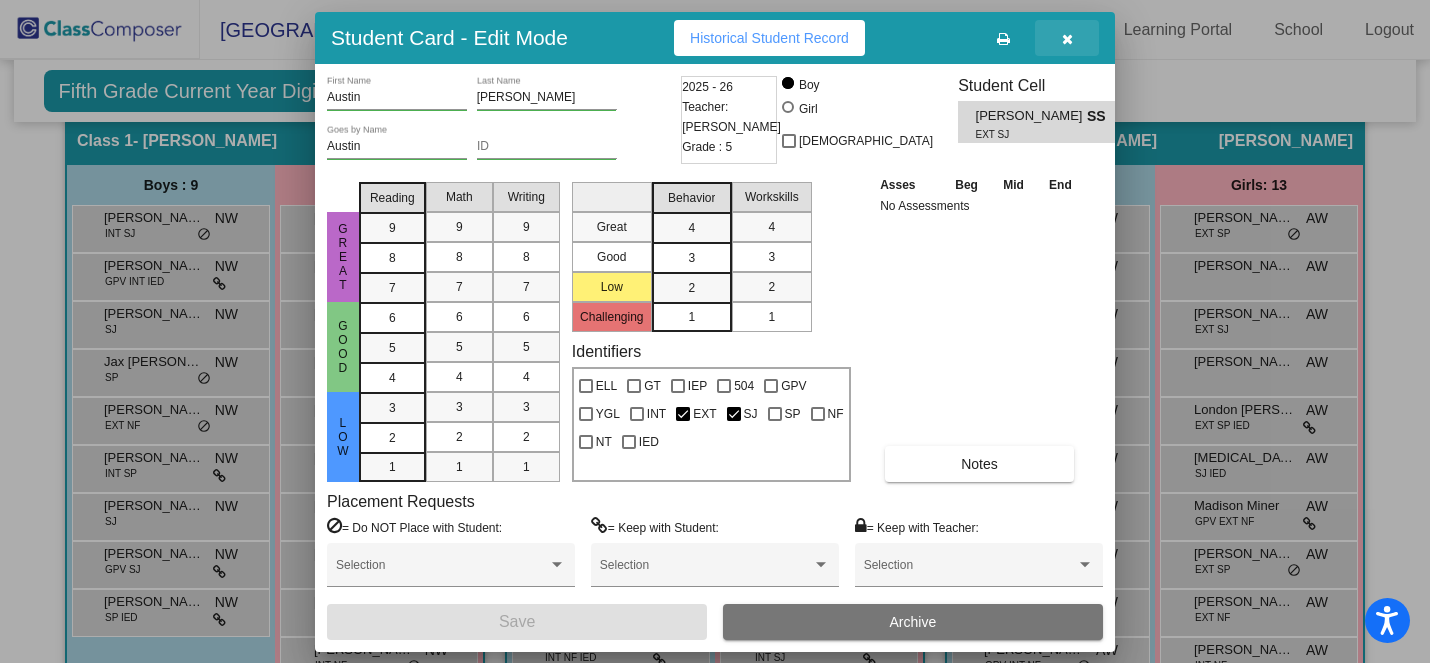 click at bounding box center [1067, 39] 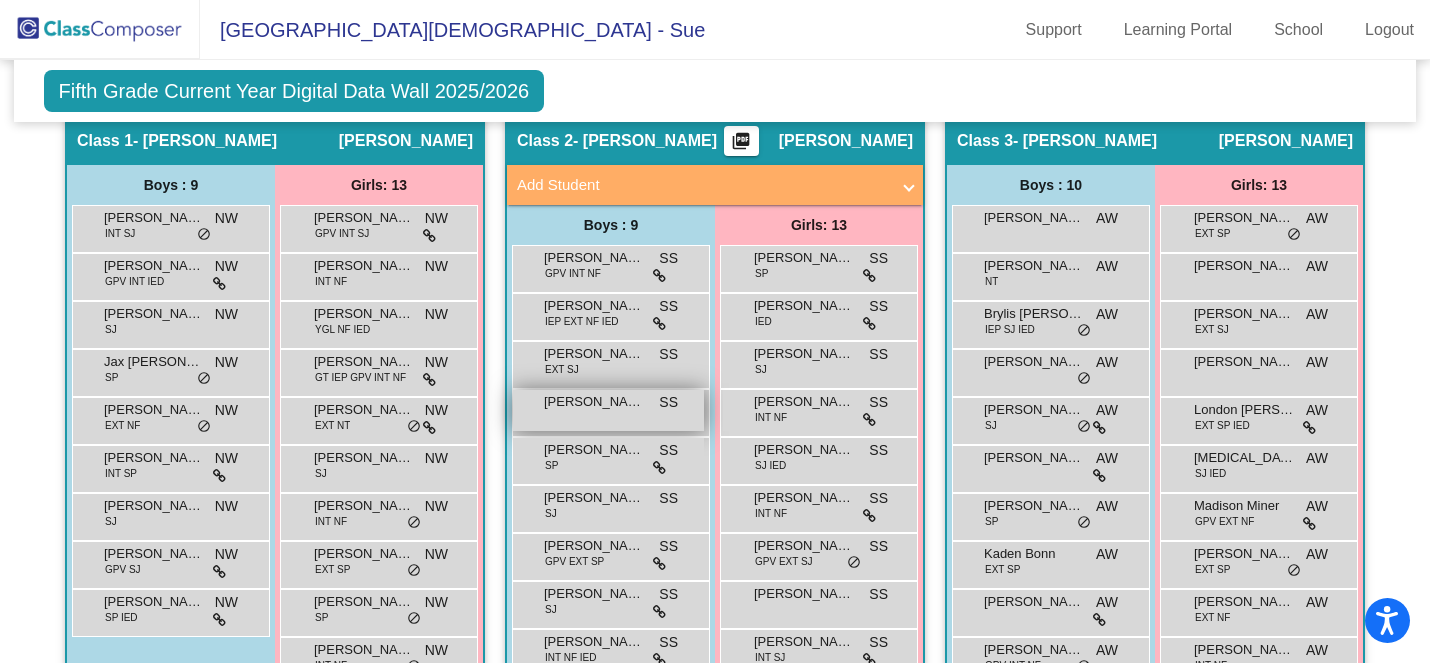 click on "[PERSON_NAME] SS lock do_not_disturb_alt" at bounding box center [608, 410] 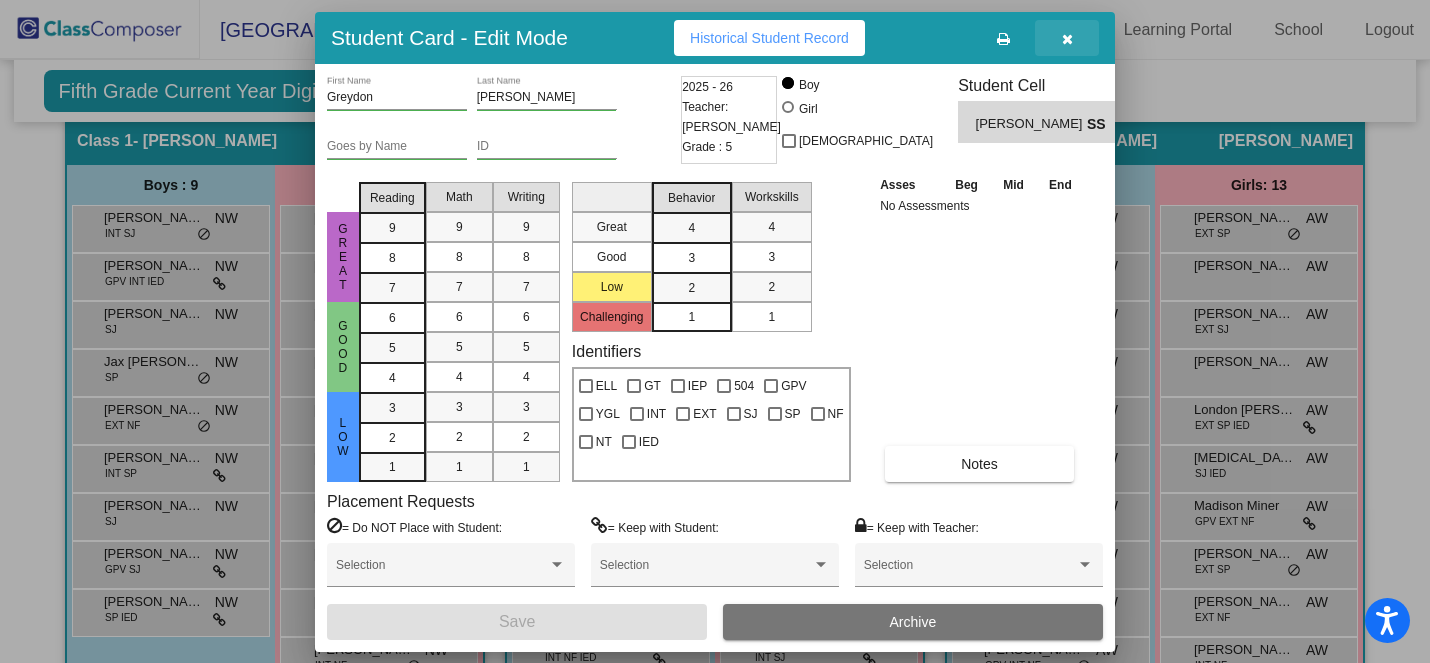 click at bounding box center [1067, 39] 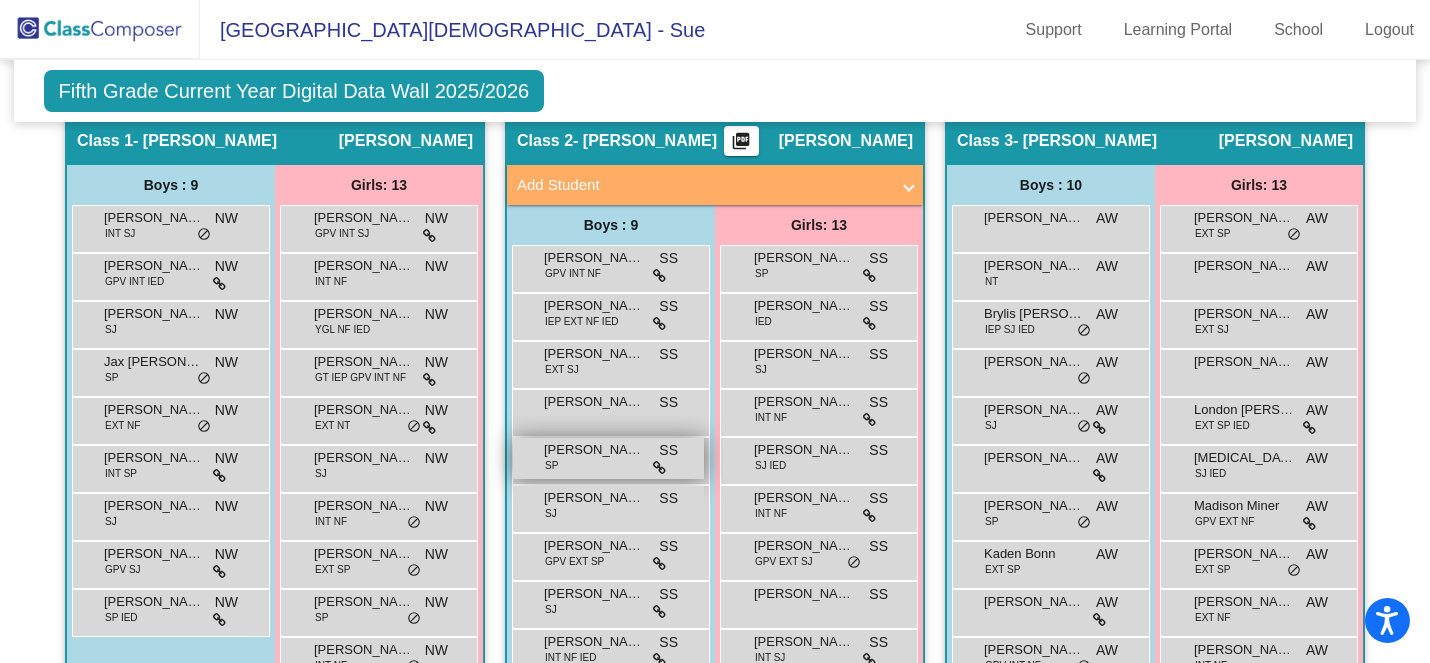 click on "[PERSON_NAME] SP SS lock do_not_disturb_alt" at bounding box center (608, 458) 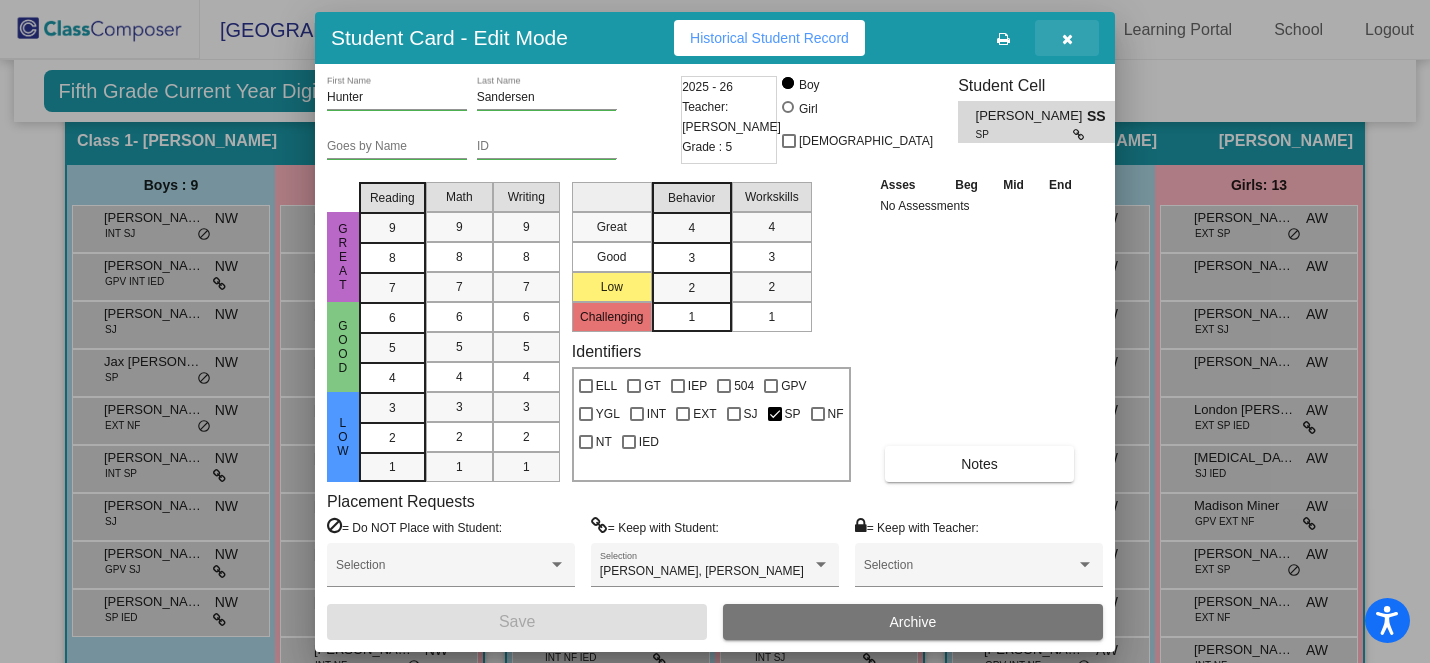 click at bounding box center [1067, 39] 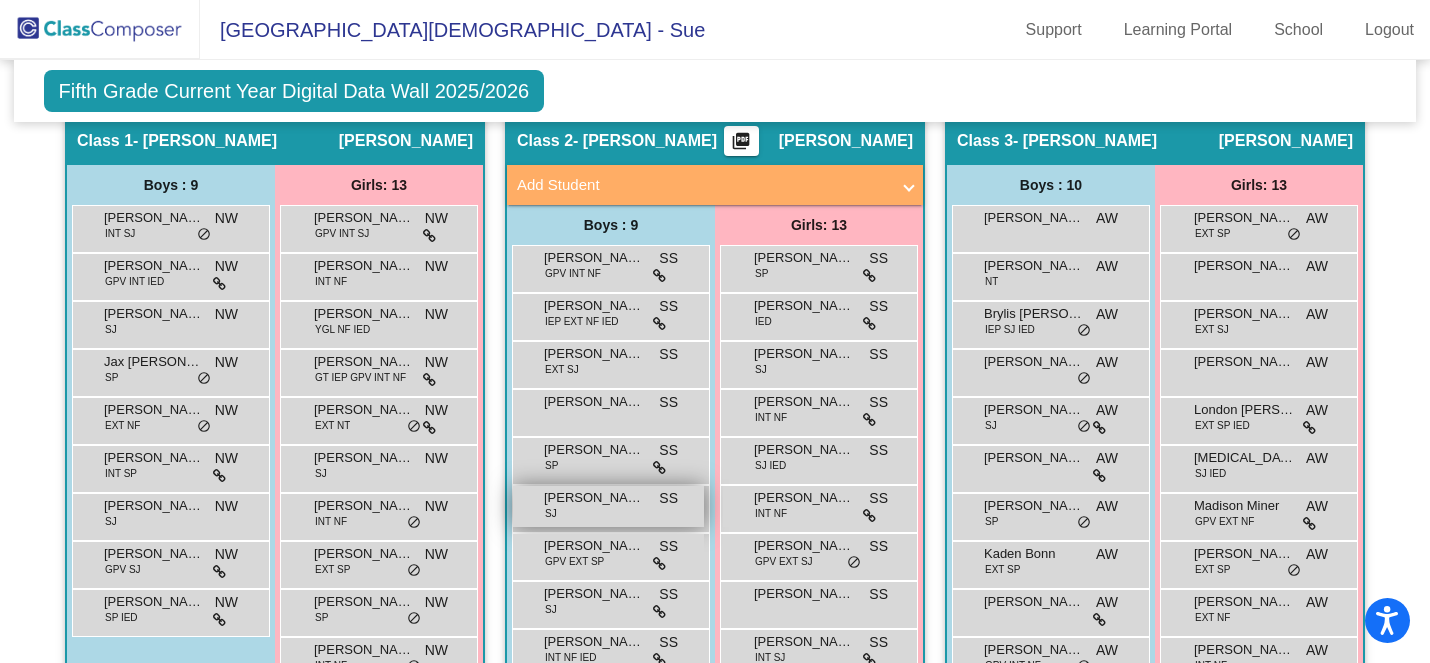 click on "[PERSON_NAME]" at bounding box center [594, 498] 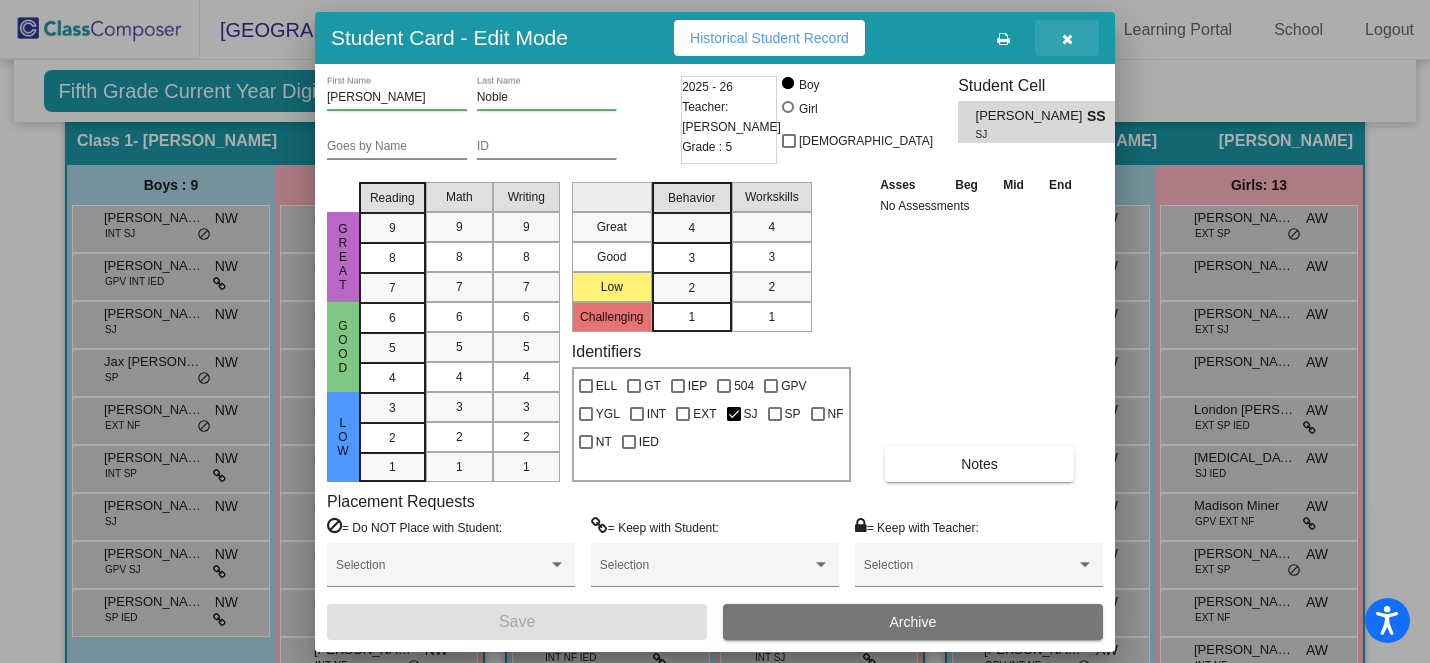 click at bounding box center [1067, 39] 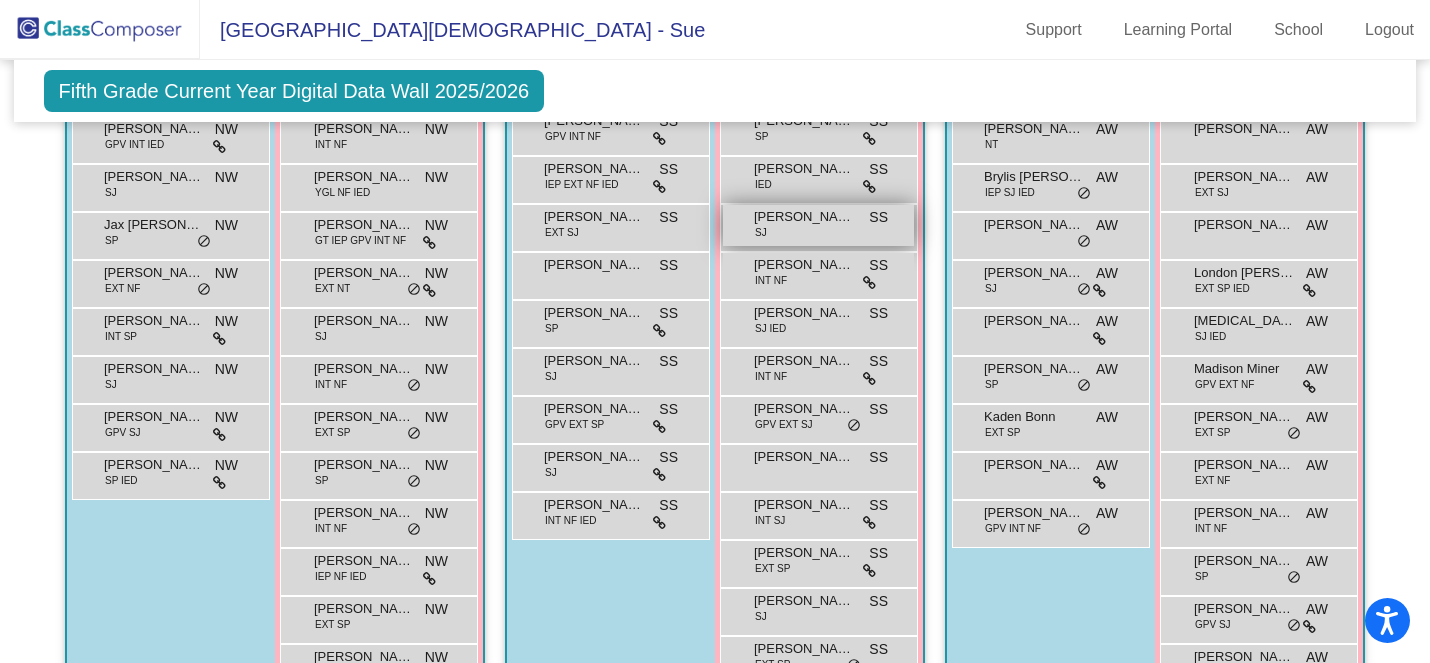 scroll, scrollTop: 546, scrollLeft: 0, axis: vertical 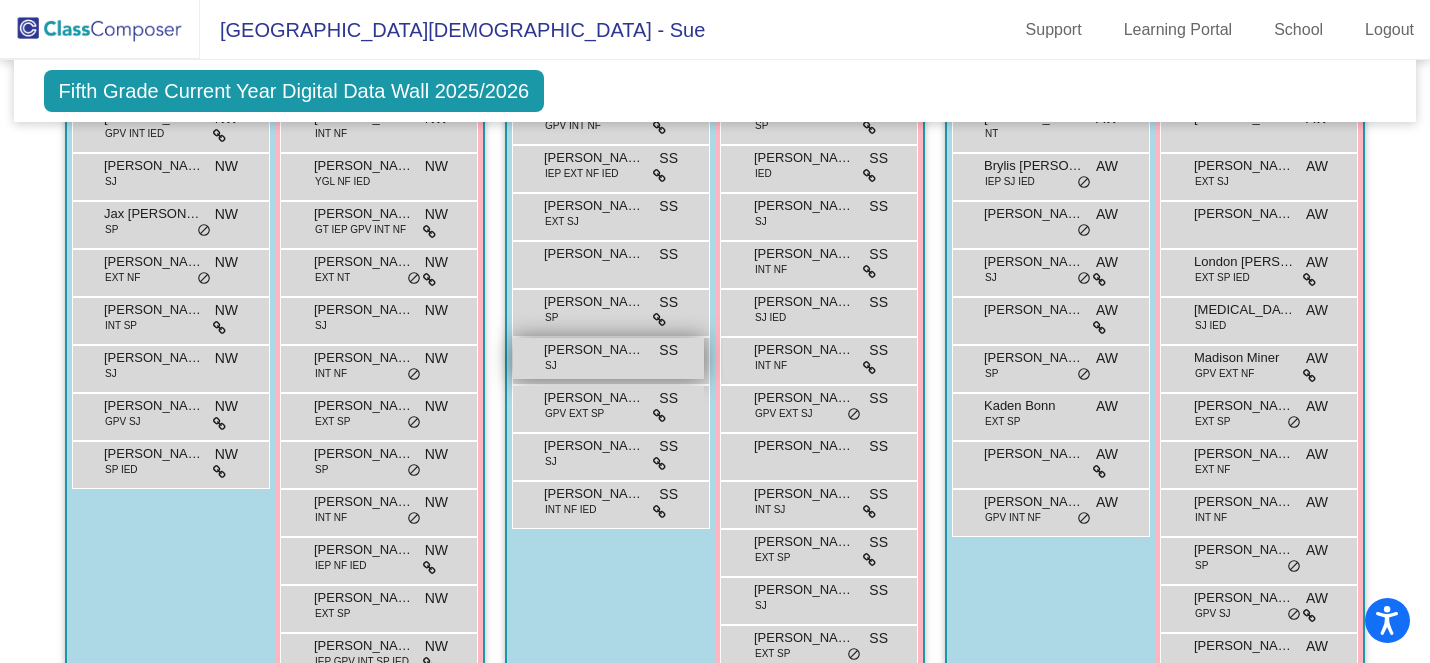 click on "[PERSON_NAME]" at bounding box center [594, 350] 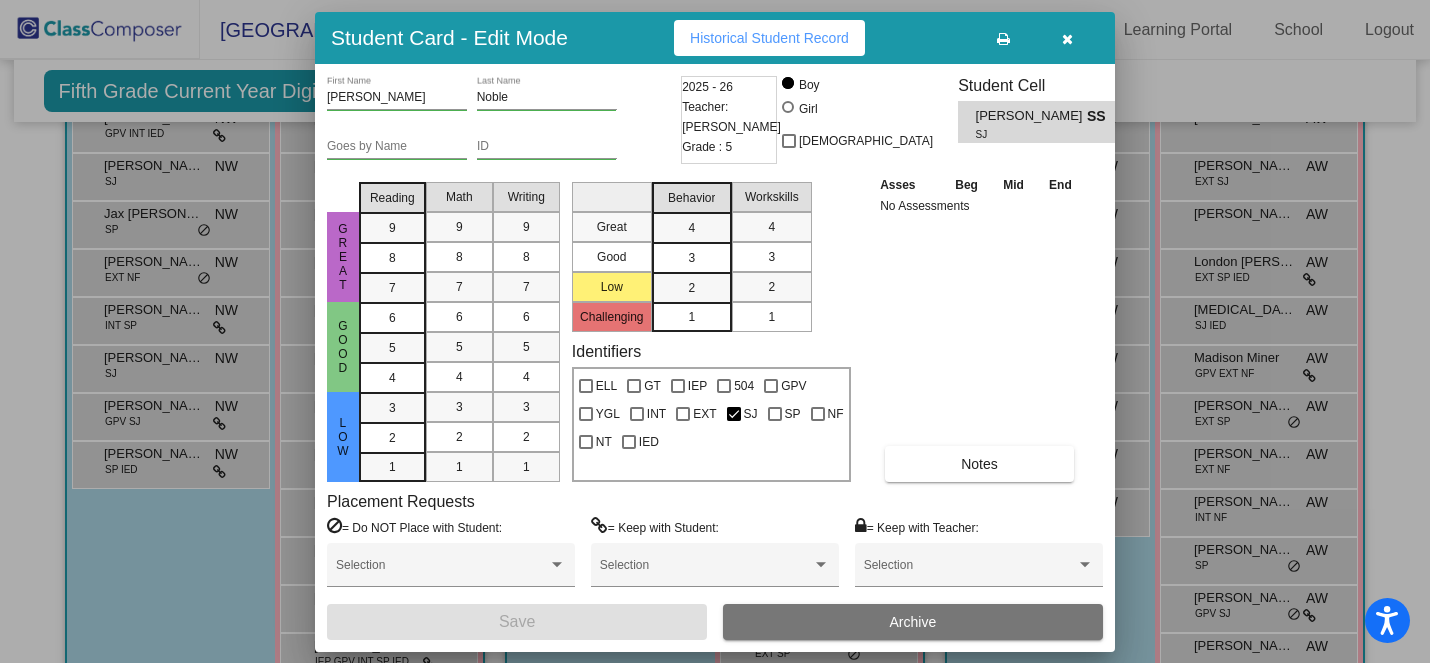 click at bounding box center (1067, 39) 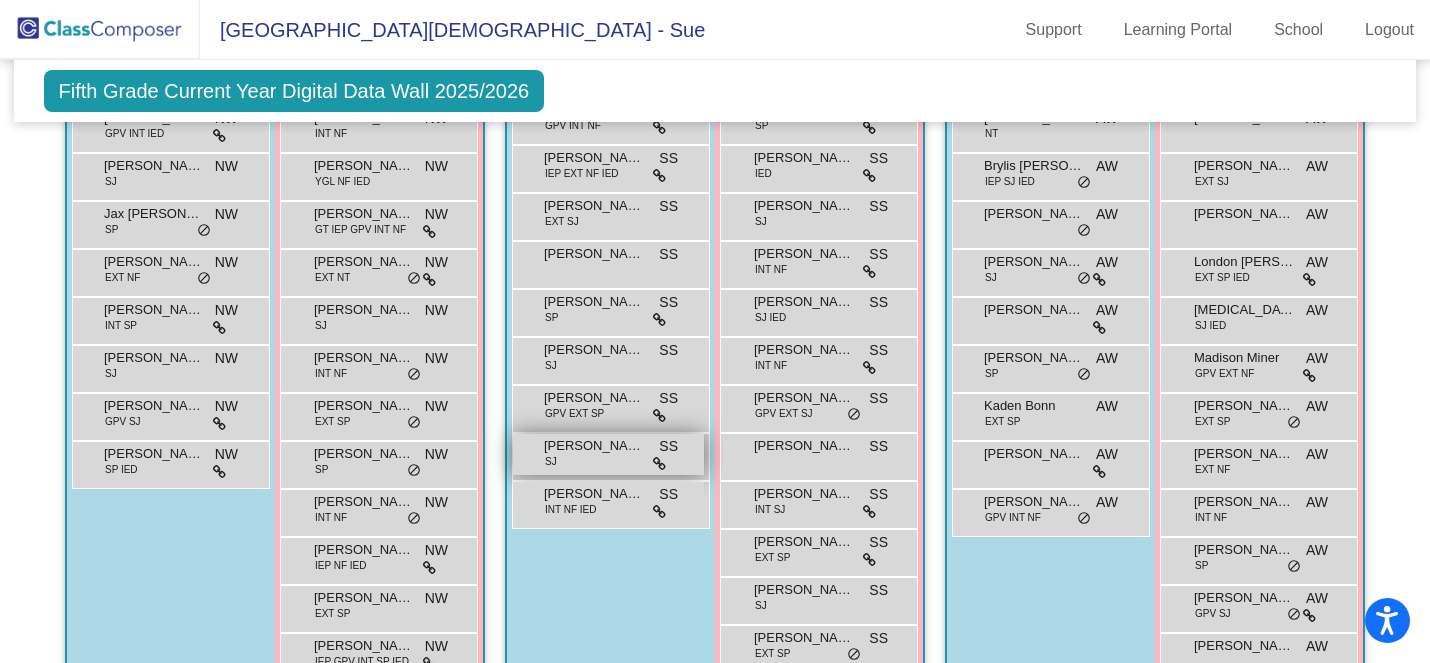 click on "[PERSON_NAME]" at bounding box center (594, 446) 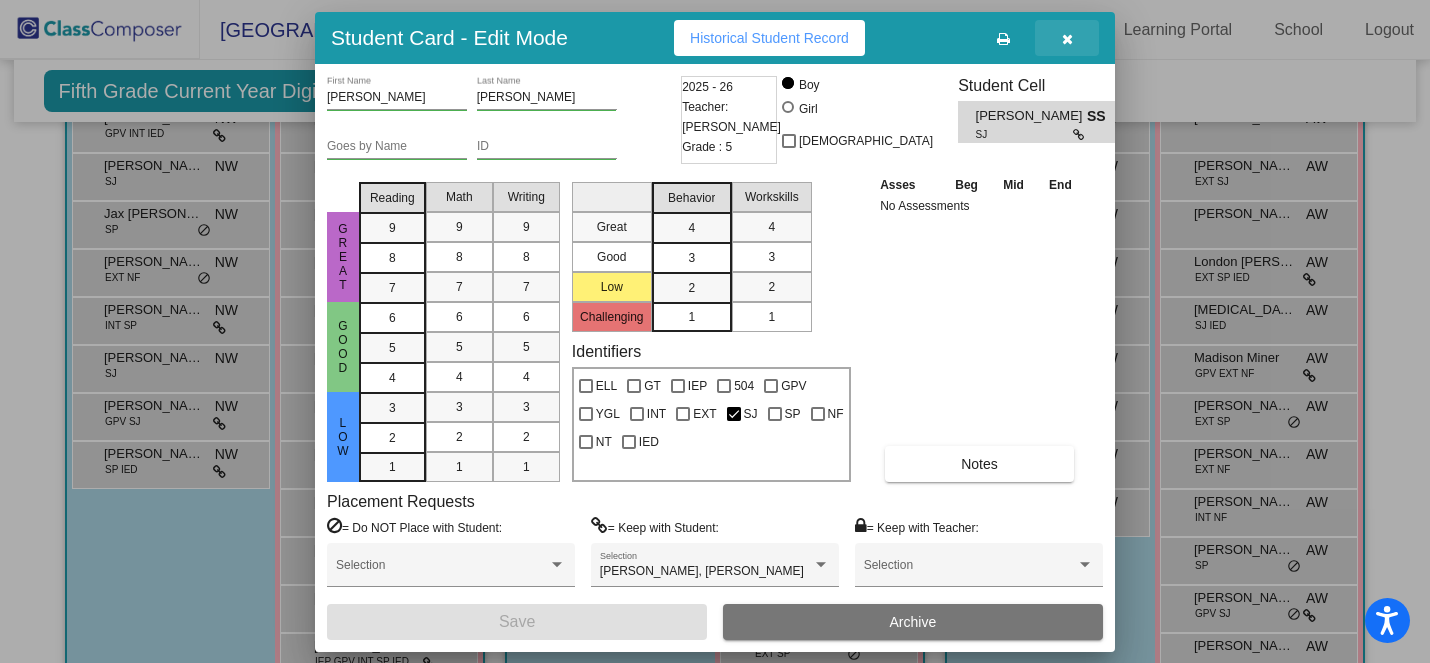 click at bounding box center (1067, 39) 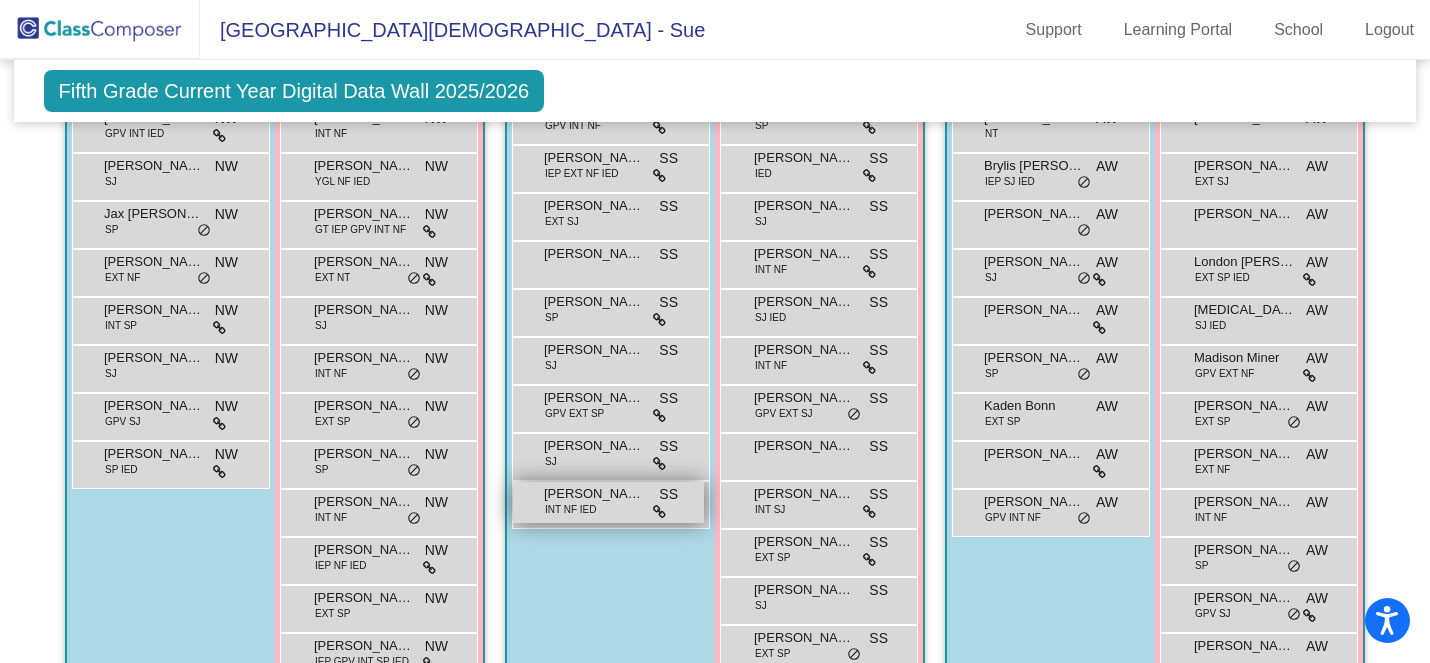 click on "[PERSON_NAME] INT NF IED SS lock do_not_disturb_alt" at bounding box center (608, 502) 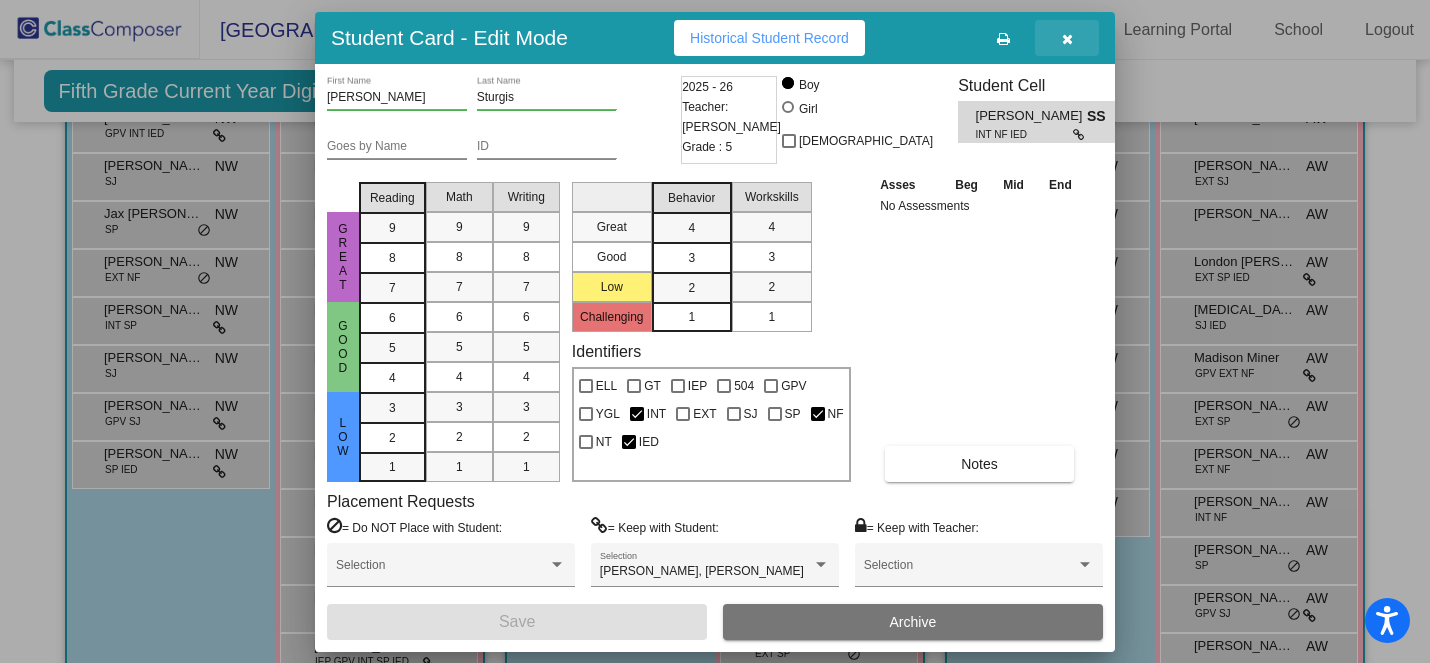 click at bounding box center [1067, 39] 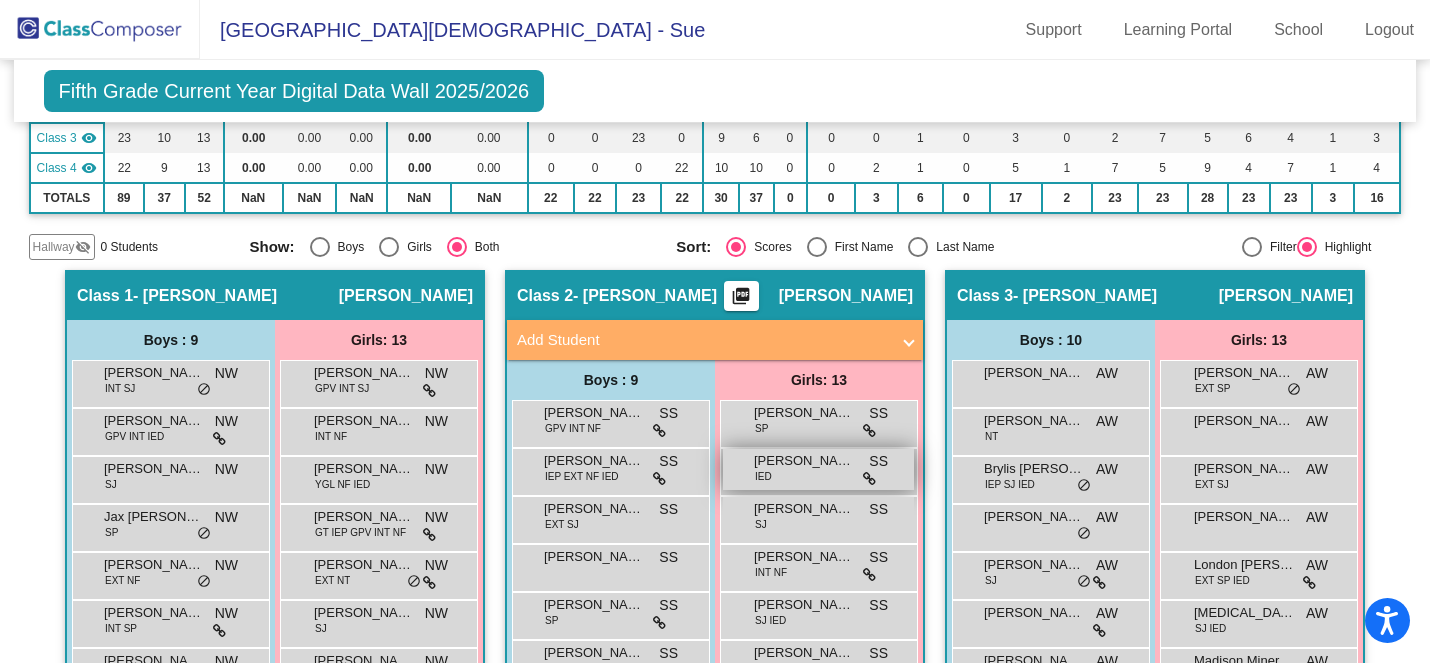 scroll, scrollTop: 310, scrollLeft: 0, axis: vertical 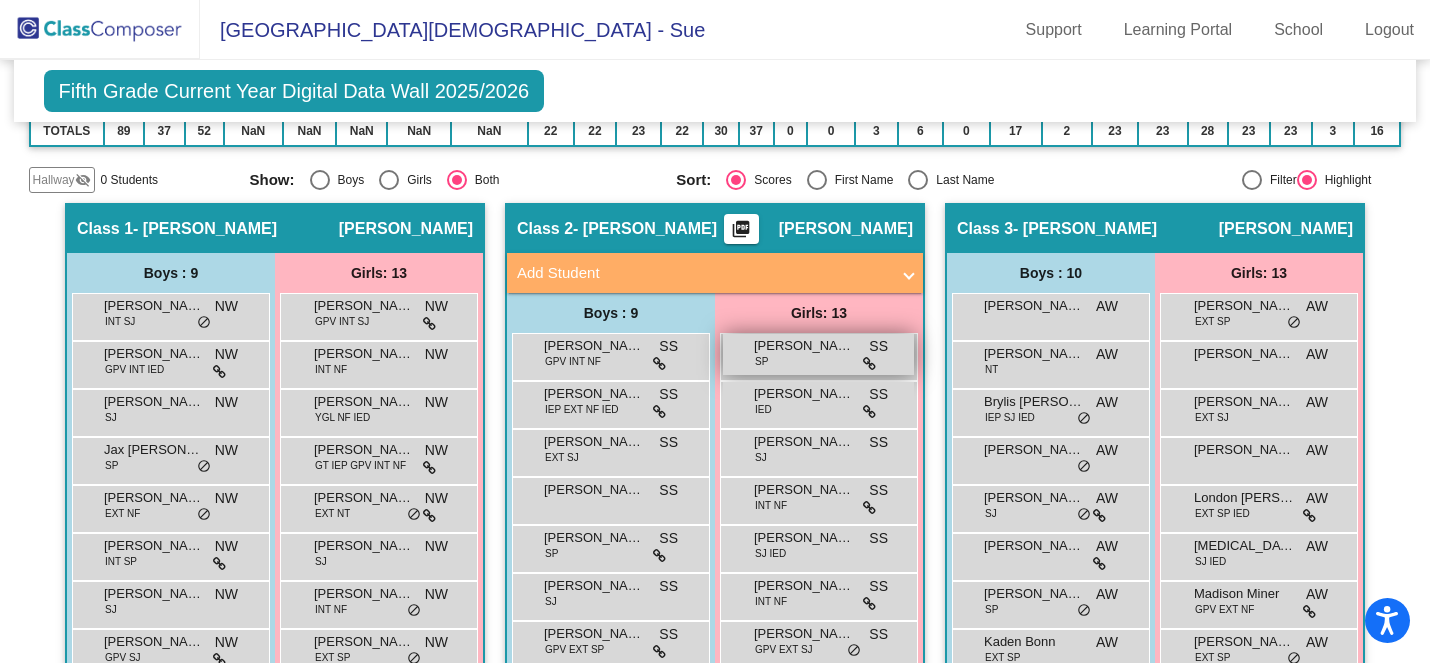 click on "[PERSON_NAME]" at bounding box center (804, 346) 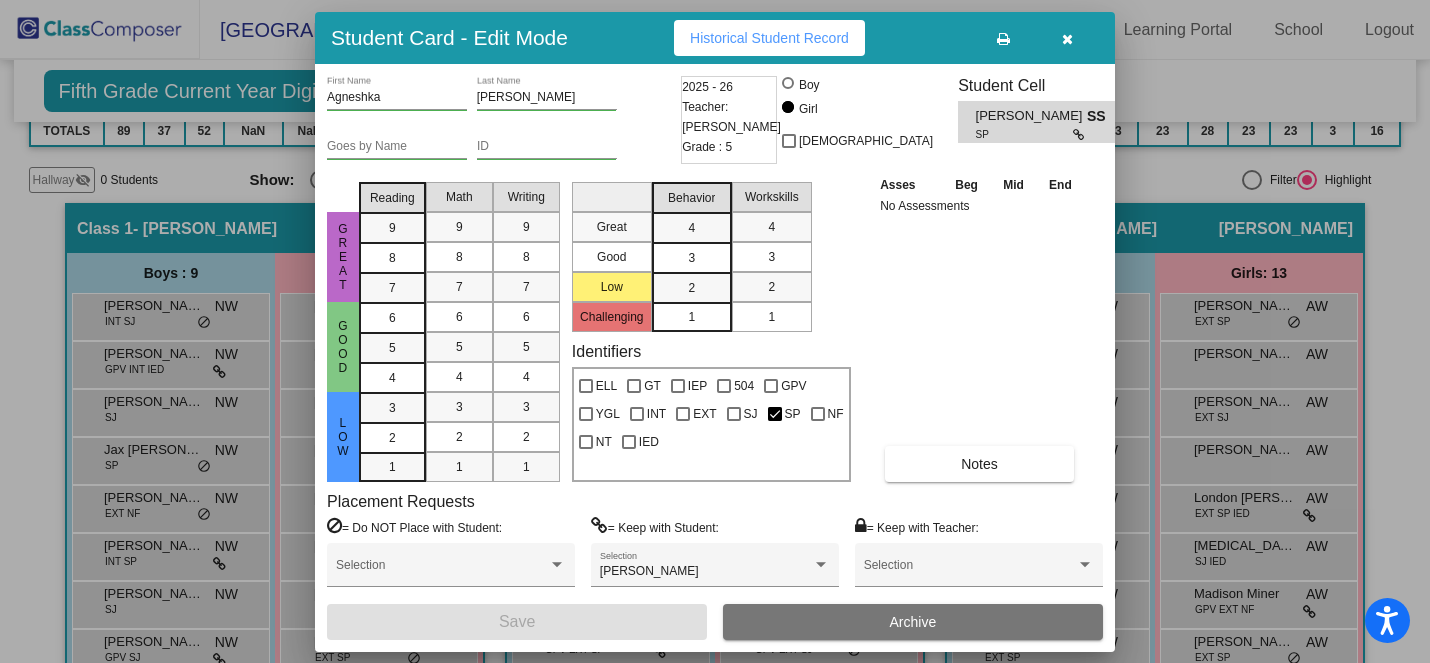 click at bounding box center [1067, 39] 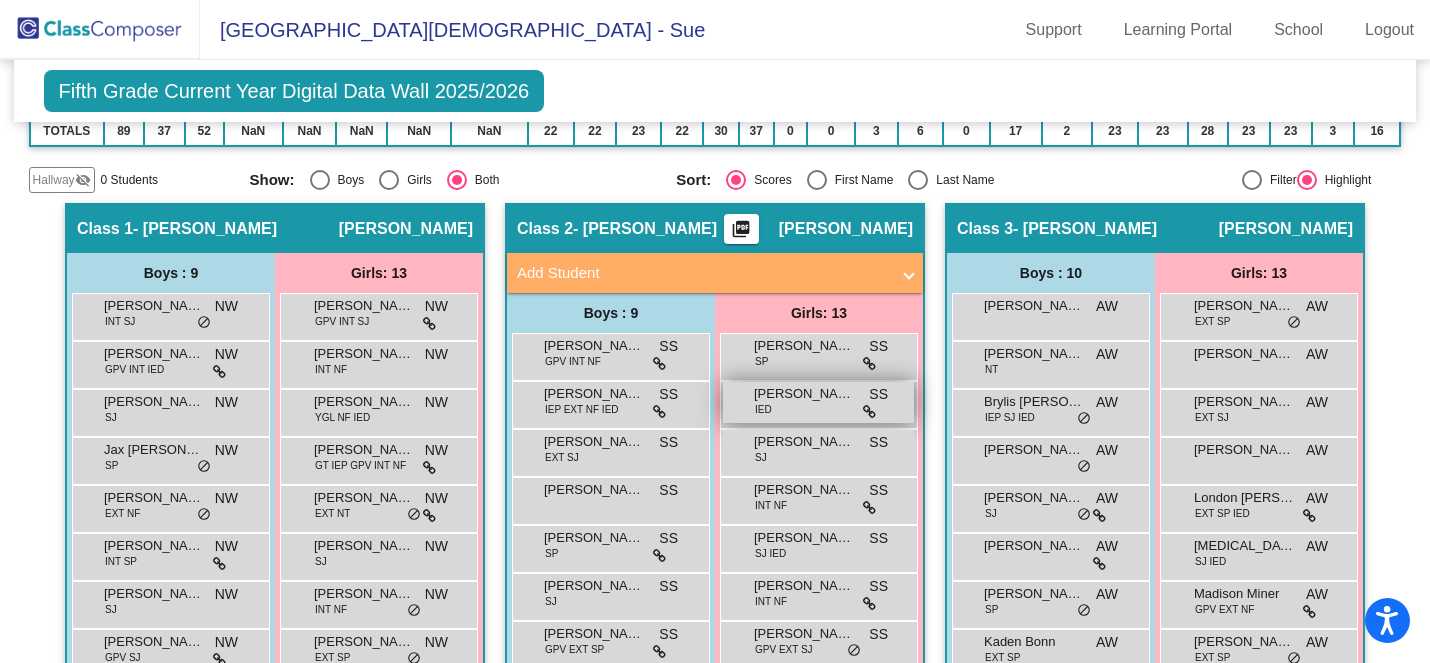 click on "[PERSON_NAME] IED SS lock do_not_disturb_alt" at bounding box center (818, 402) 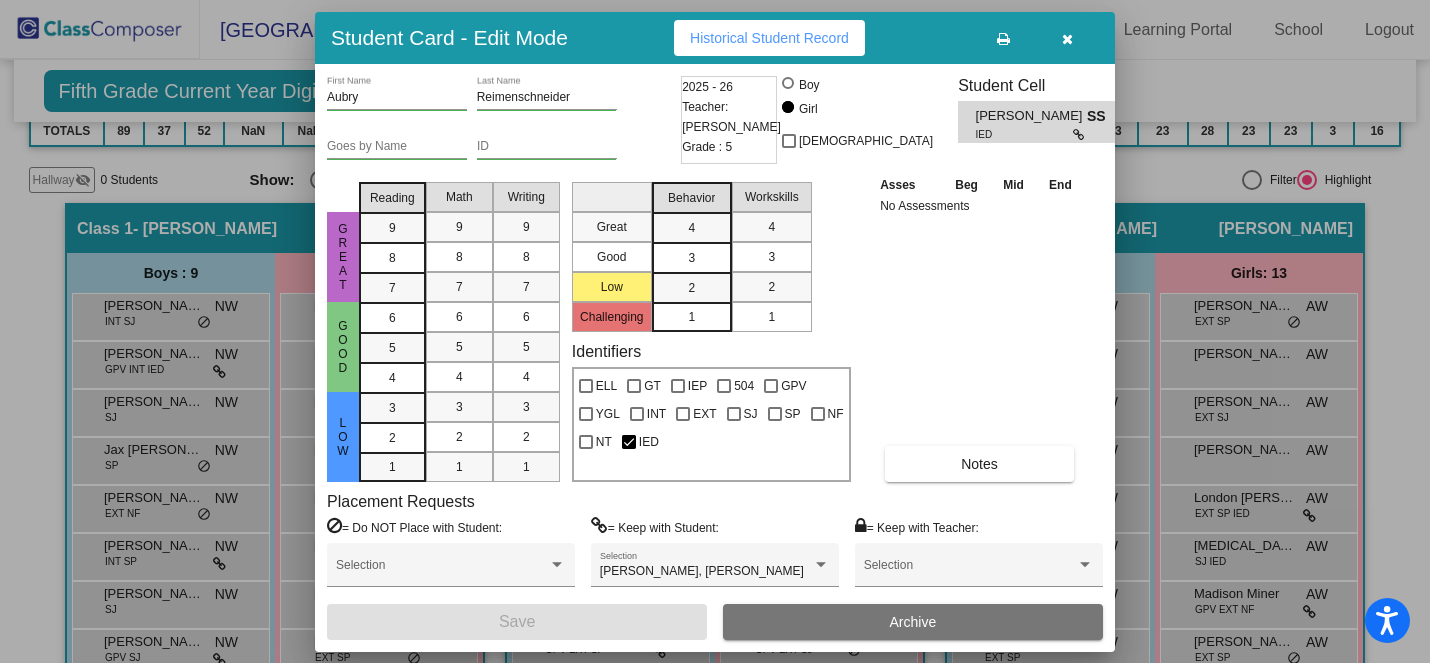 click at bounding box center [1067, 39] 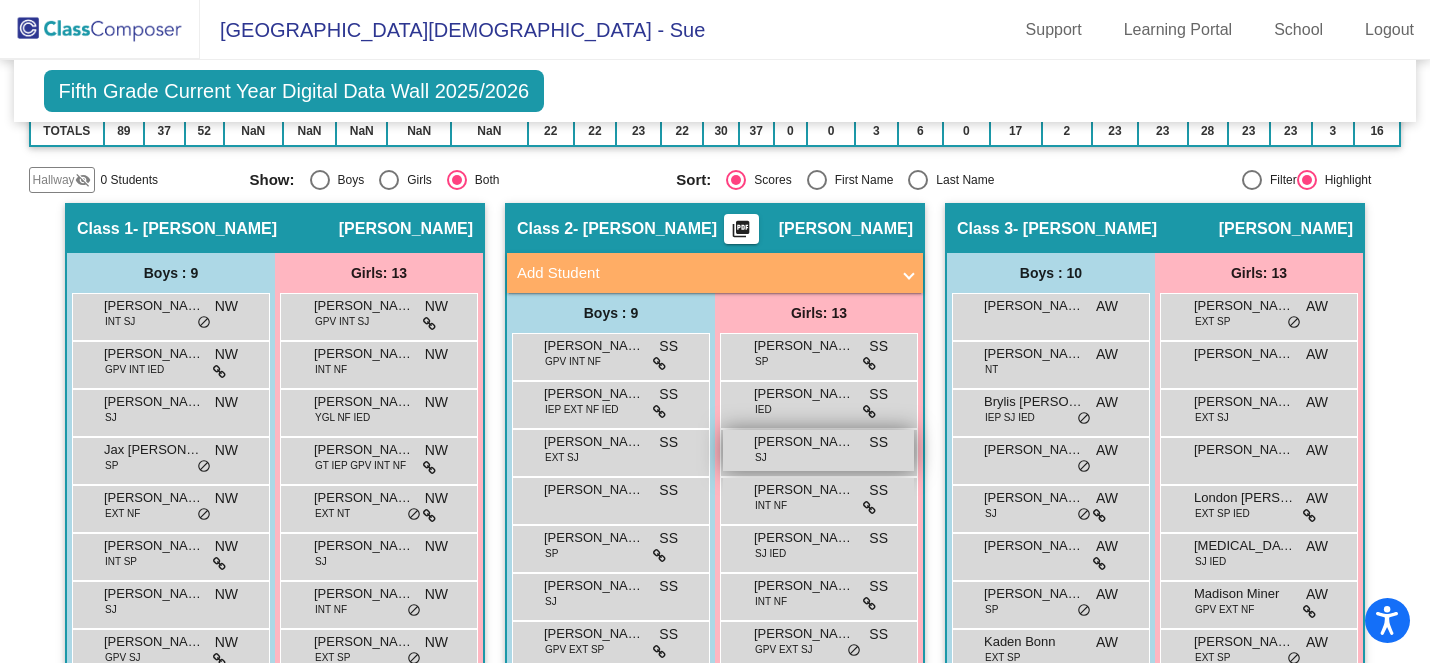 click on "[PERSON_NAME]" at bounding box center (804, 442) 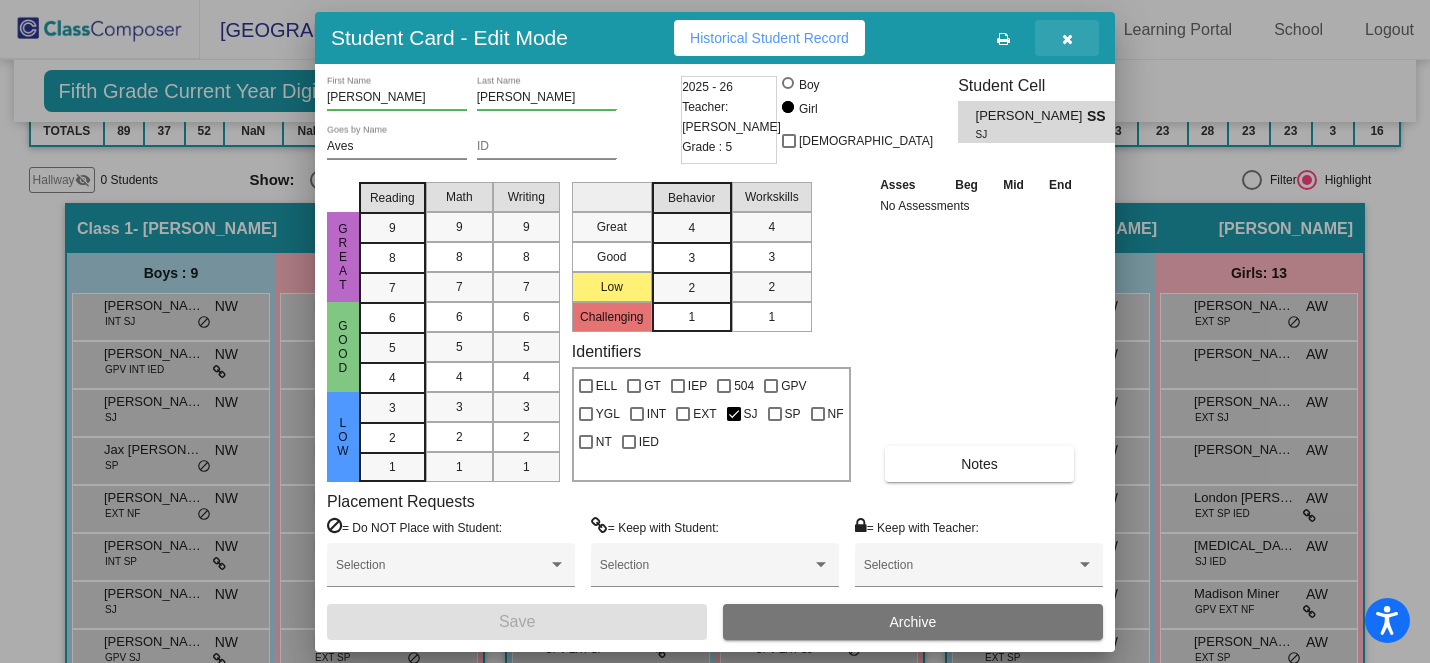 click at bounding box center (1067, 39) 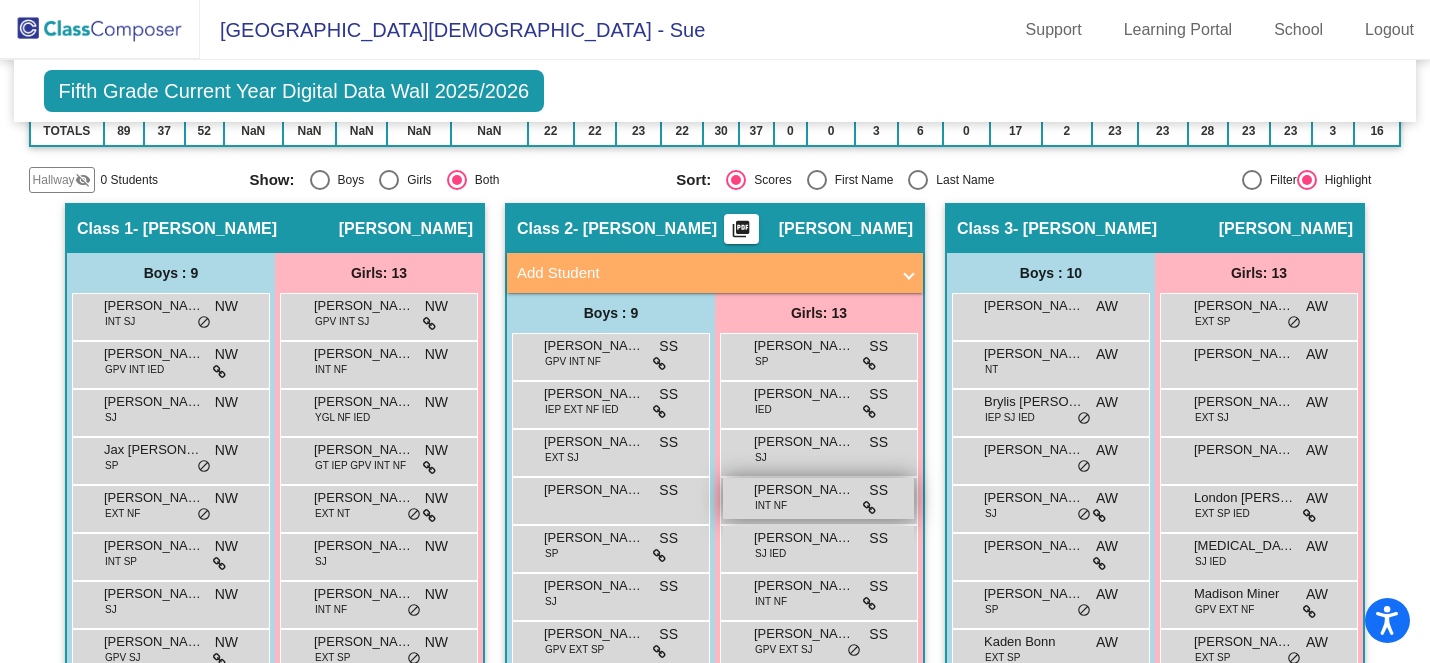 click on "Caylix [PERSON_NAME] INT NF SS lock do_not_disturb_alt" at bounding box center [818, 498] 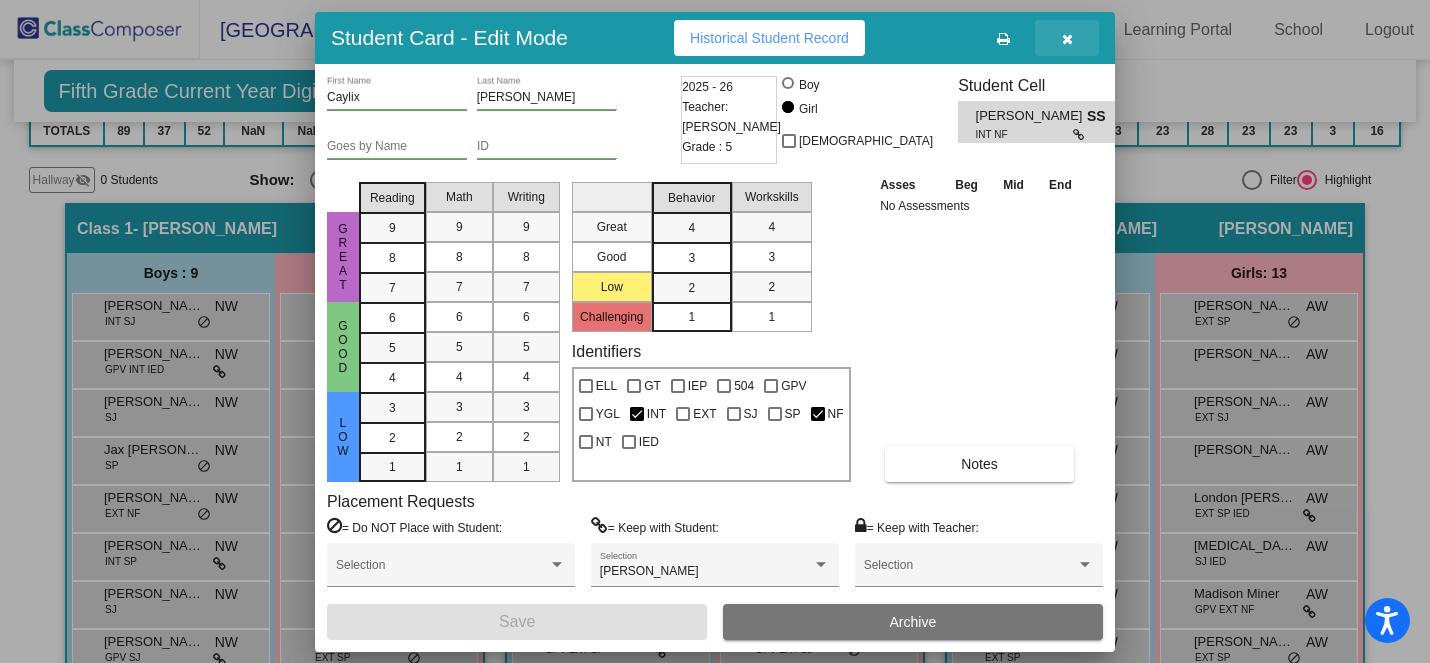 click at bounding box center (1067, 39) 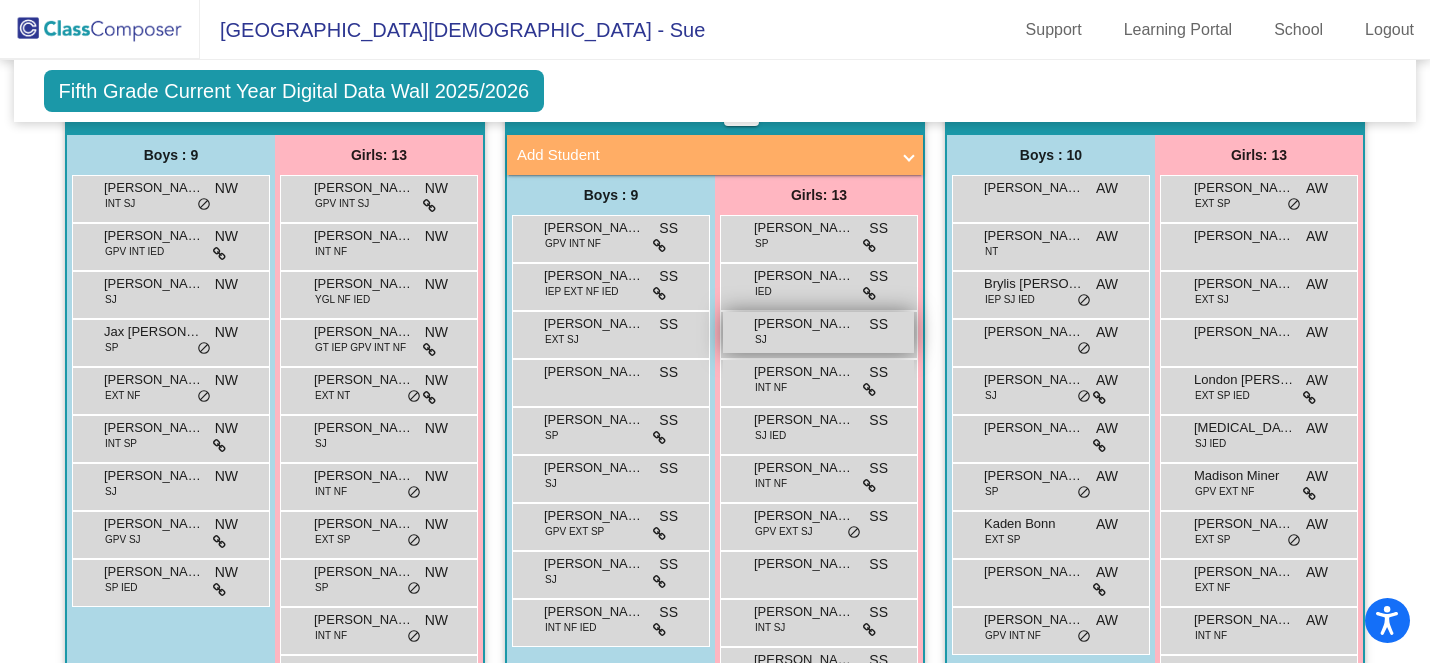 scroll, scrollTop: 431, scrollLeft: 0, axis: vertical 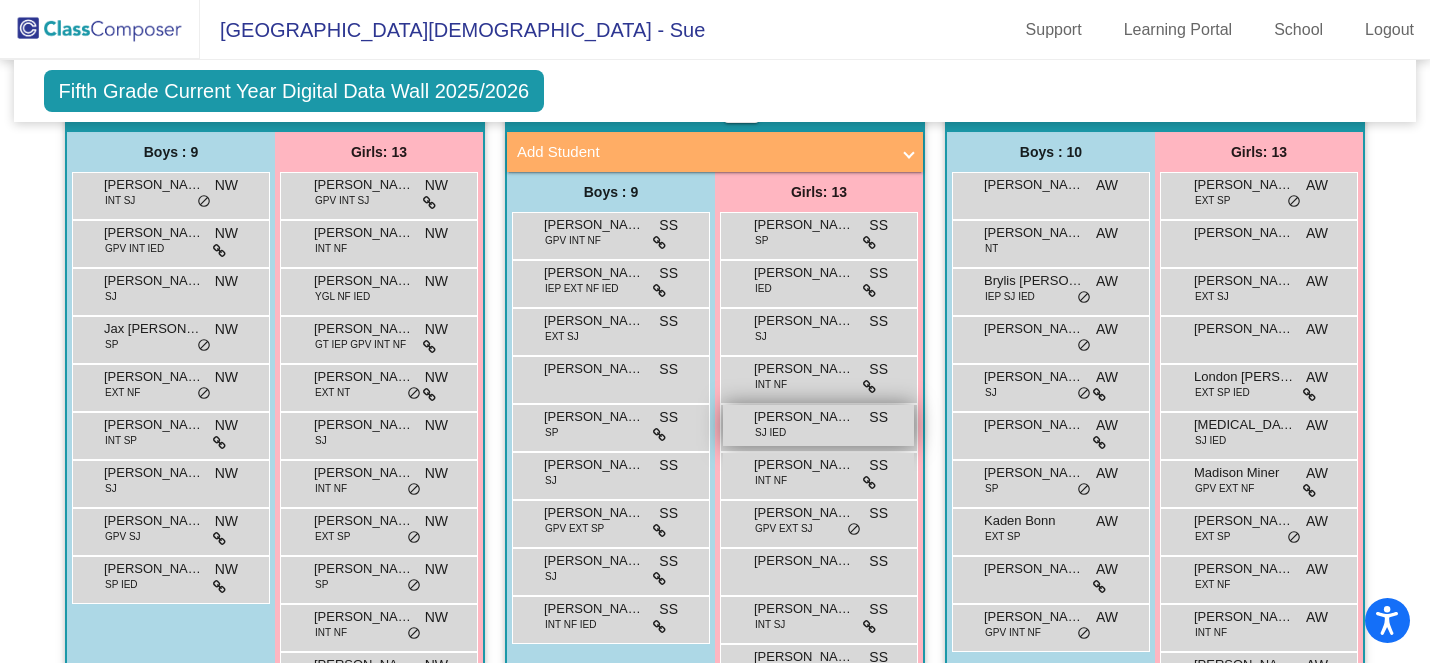click on "[PERSON_NAME]" at bounding box center [804, 417] 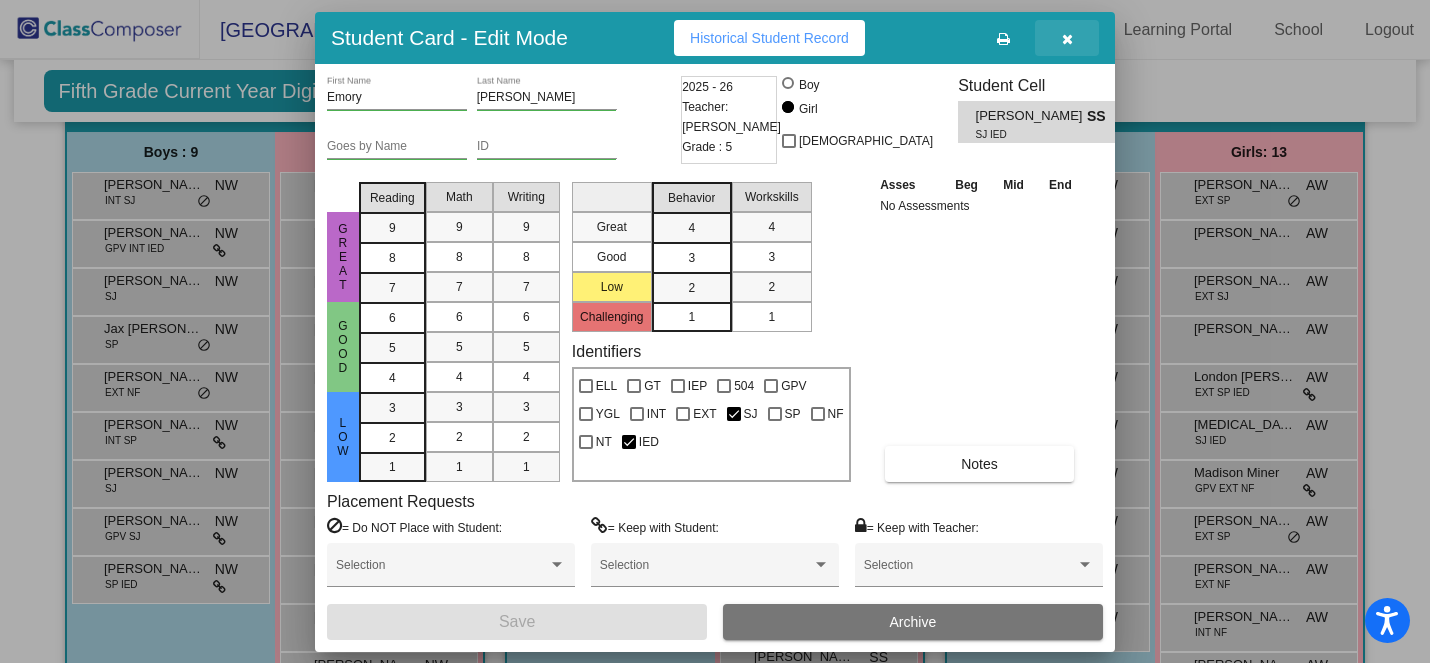 click at bounding box center [1067, 39] 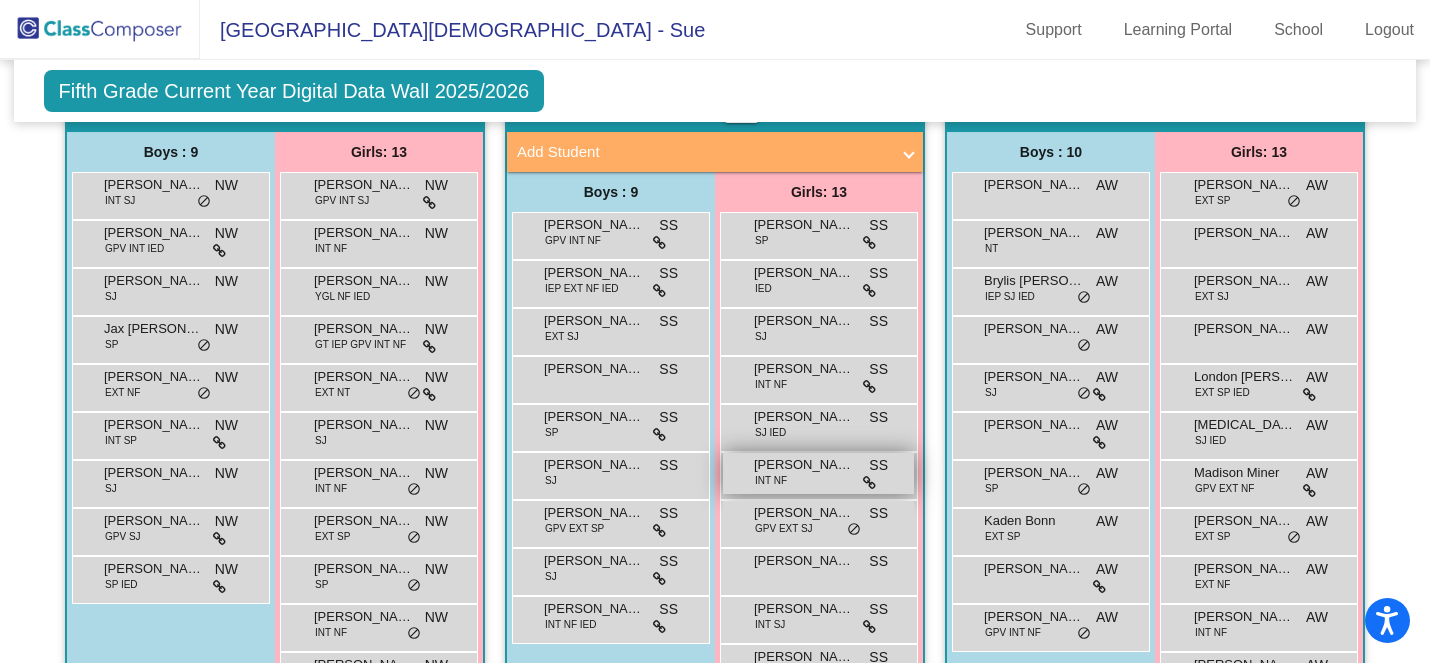 click on "[PERSON_NAME] INT NF SS lock do_not_disturb_alt" at bounding box center (818, 473) 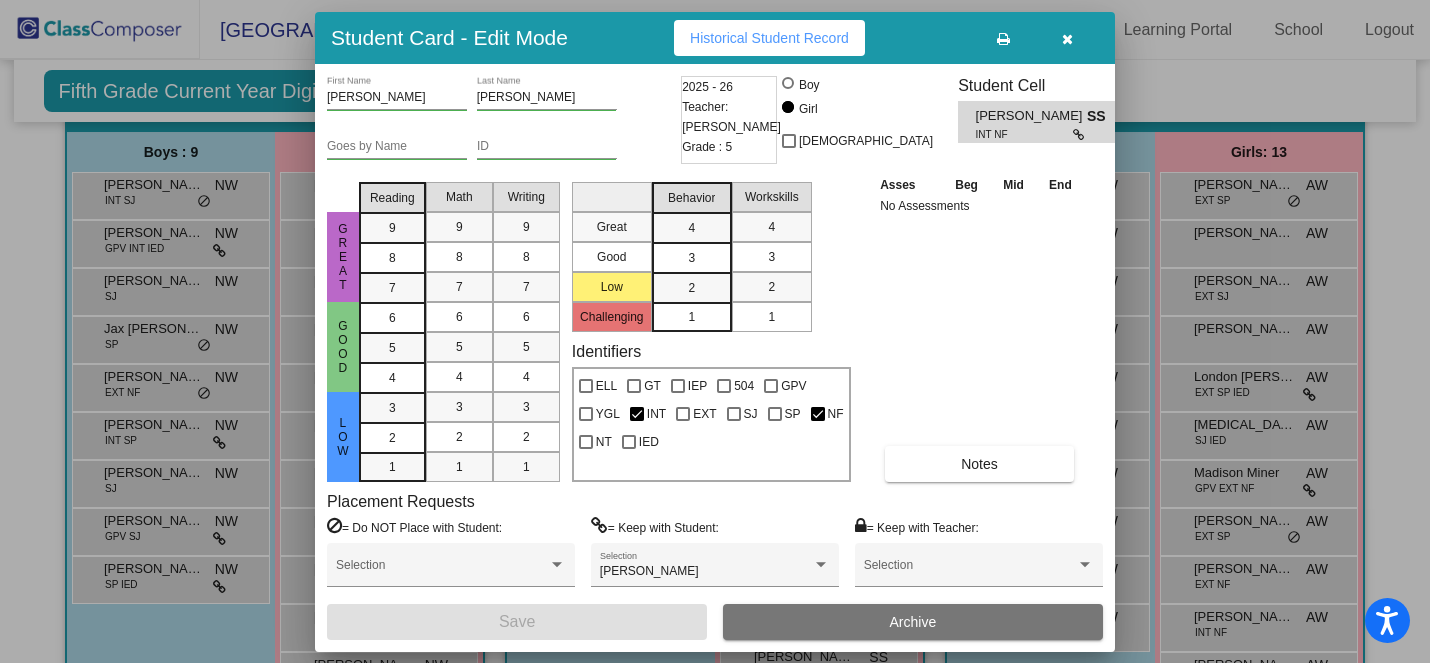 click at bounding box center [1067, 39] 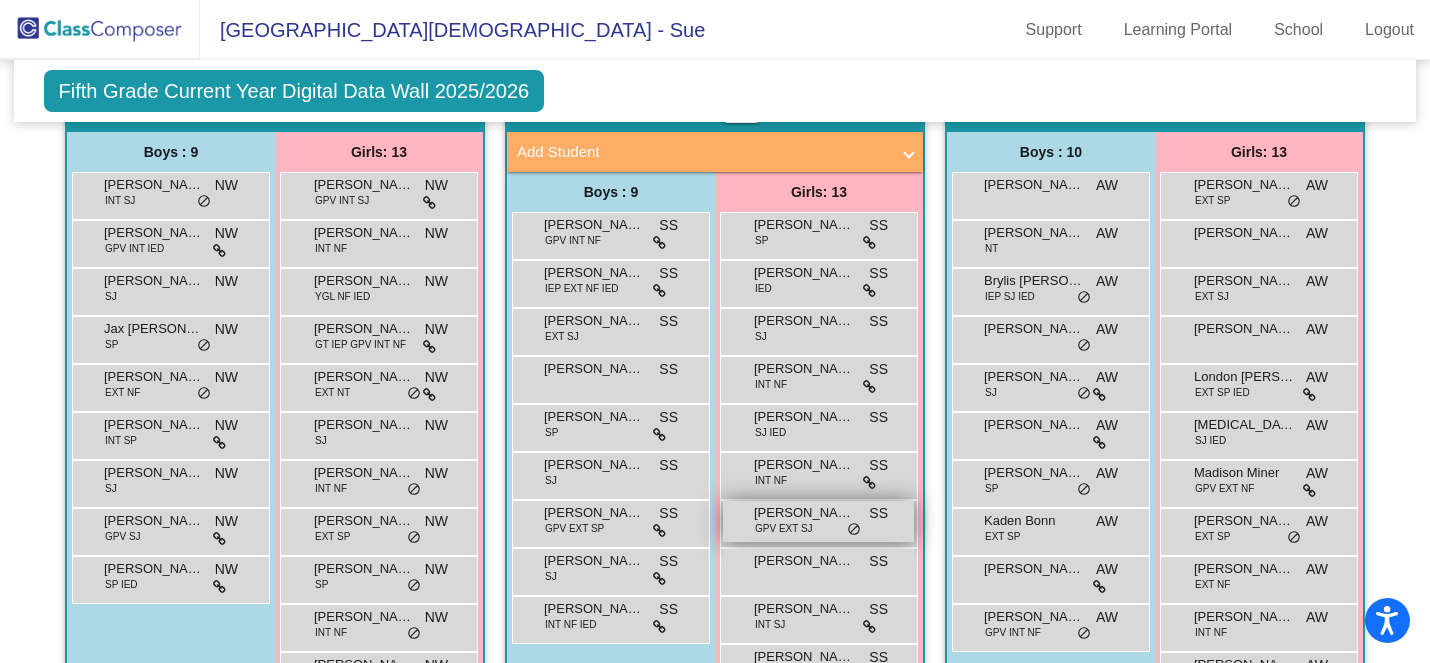 click on "GPV EXT SJ" at bounding box center (784, 528) 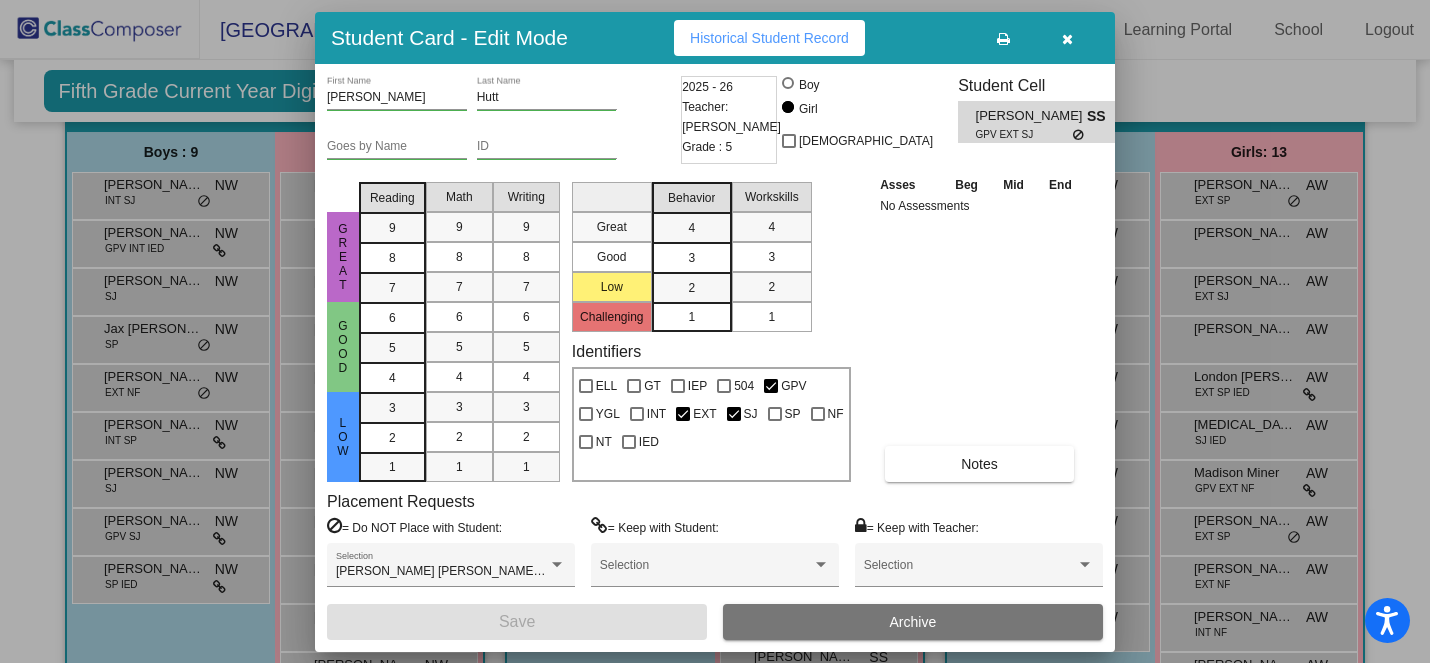 click at bounding box center [1067, 39] 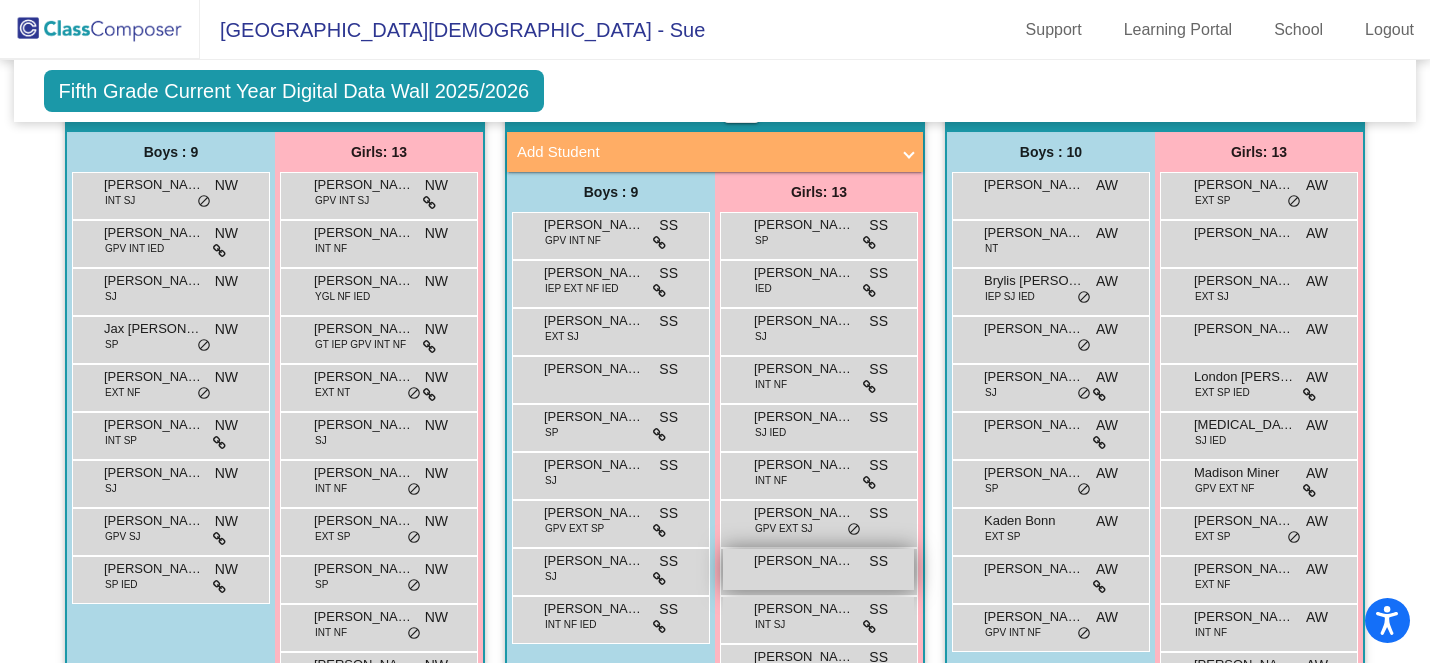 click on "[PERSON_NAME] SS lock do_not_disturb_alt" at bounding box center (818, 569) 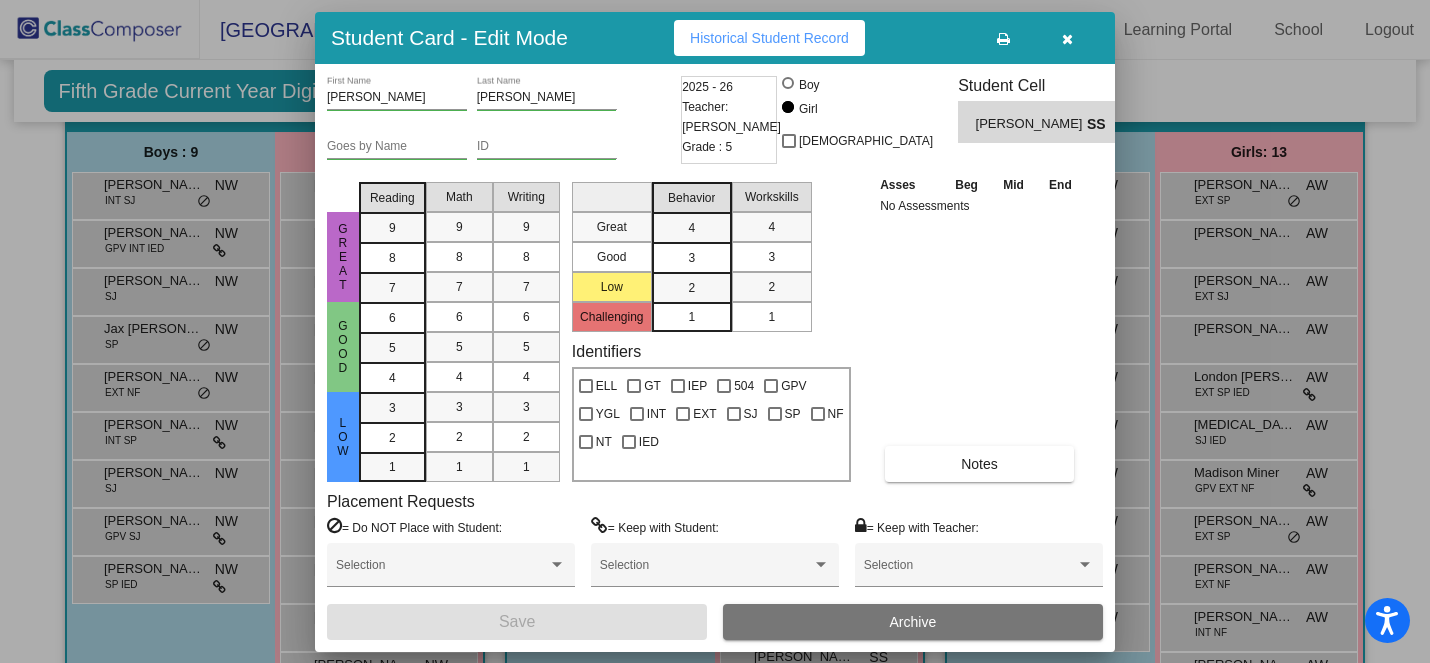 click at bounding box center (1067, 39) 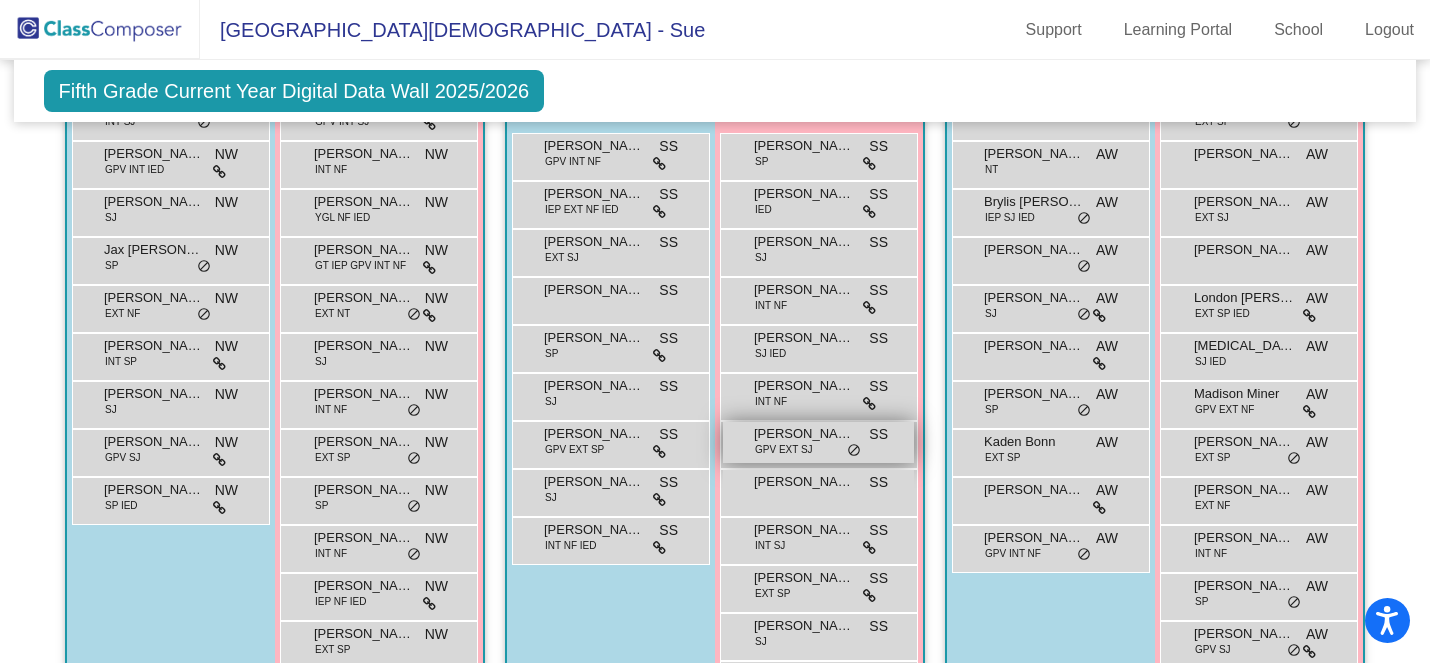 scroll, scrollTop: 527, scrollLeft: 0, axis: vertical 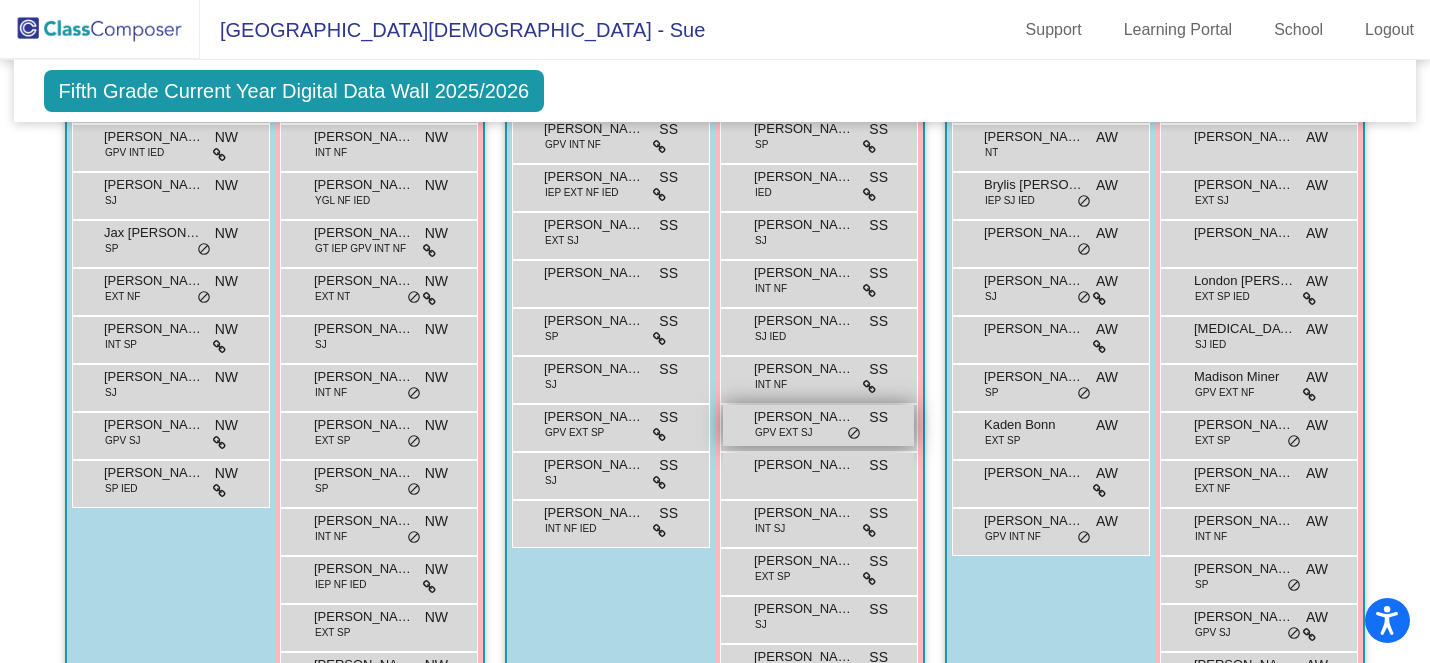 click on "[PERSON_NAME] INT SJ SS lock do_not_disturb_alt" at bounding box center (818, 521) 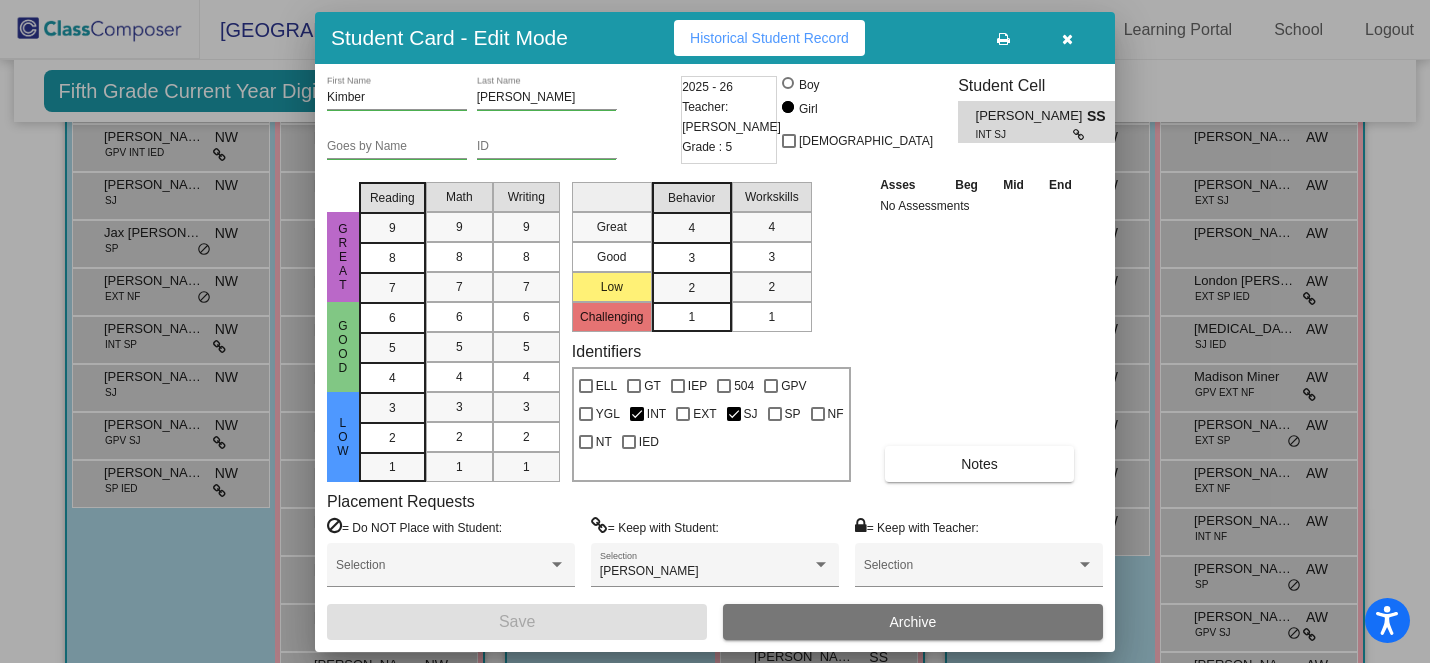 click at bounding box center (1067, 39) 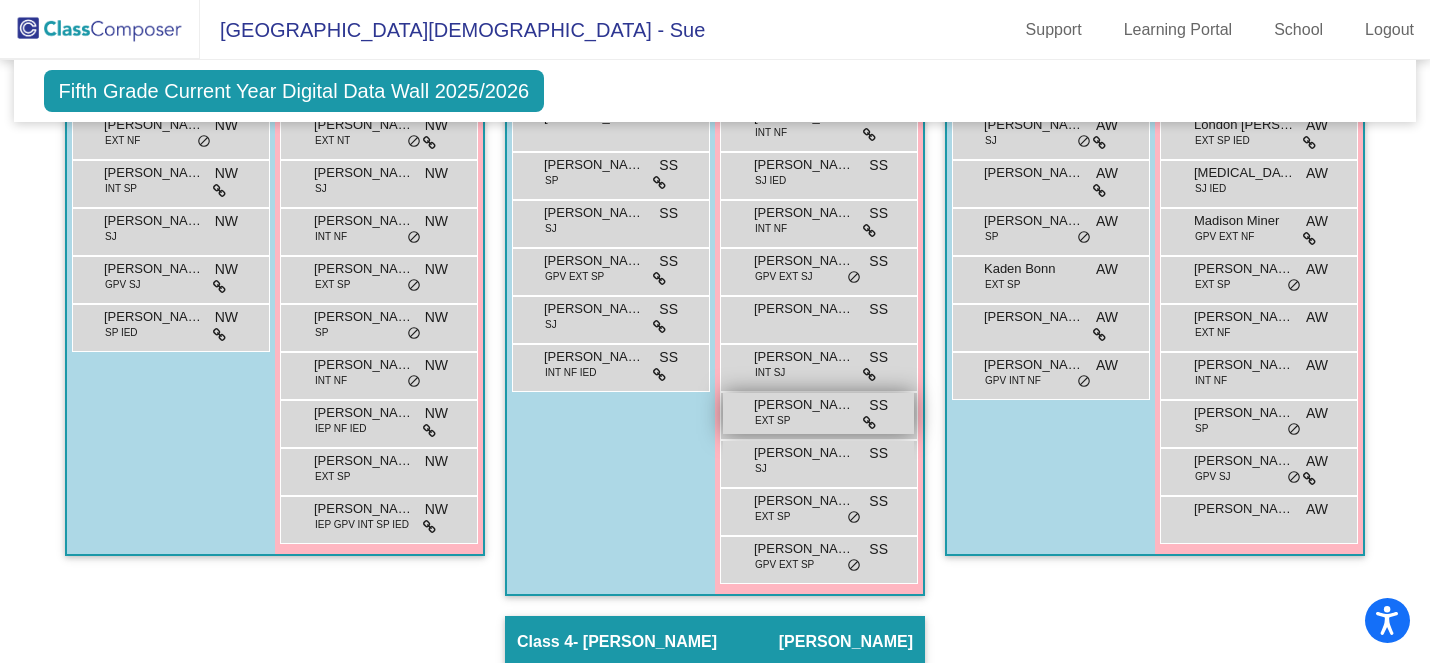 scroll, scrollTop: 694, scrollLeft: 0, axis: vertical 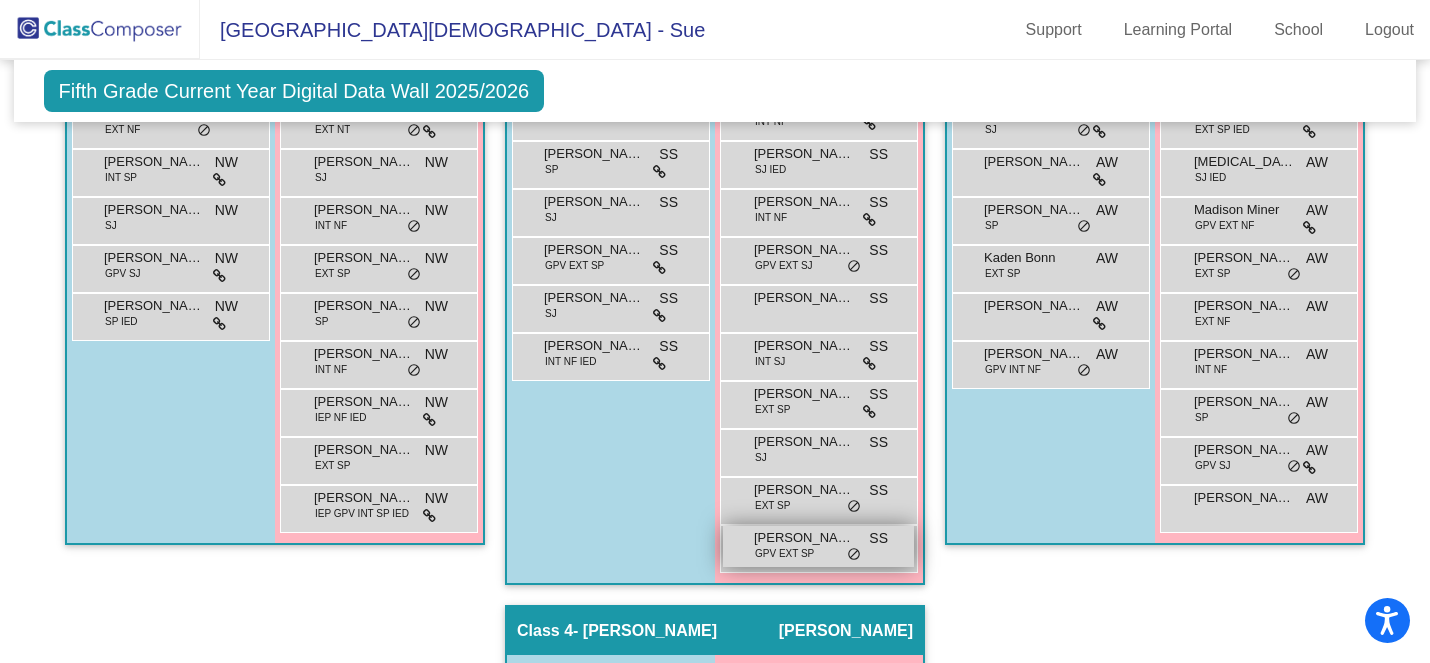 click on "[PERSON_NAME] Green GPV EXT SP SS lock do_not_disturb_alt" at bounding box center (818, 546) 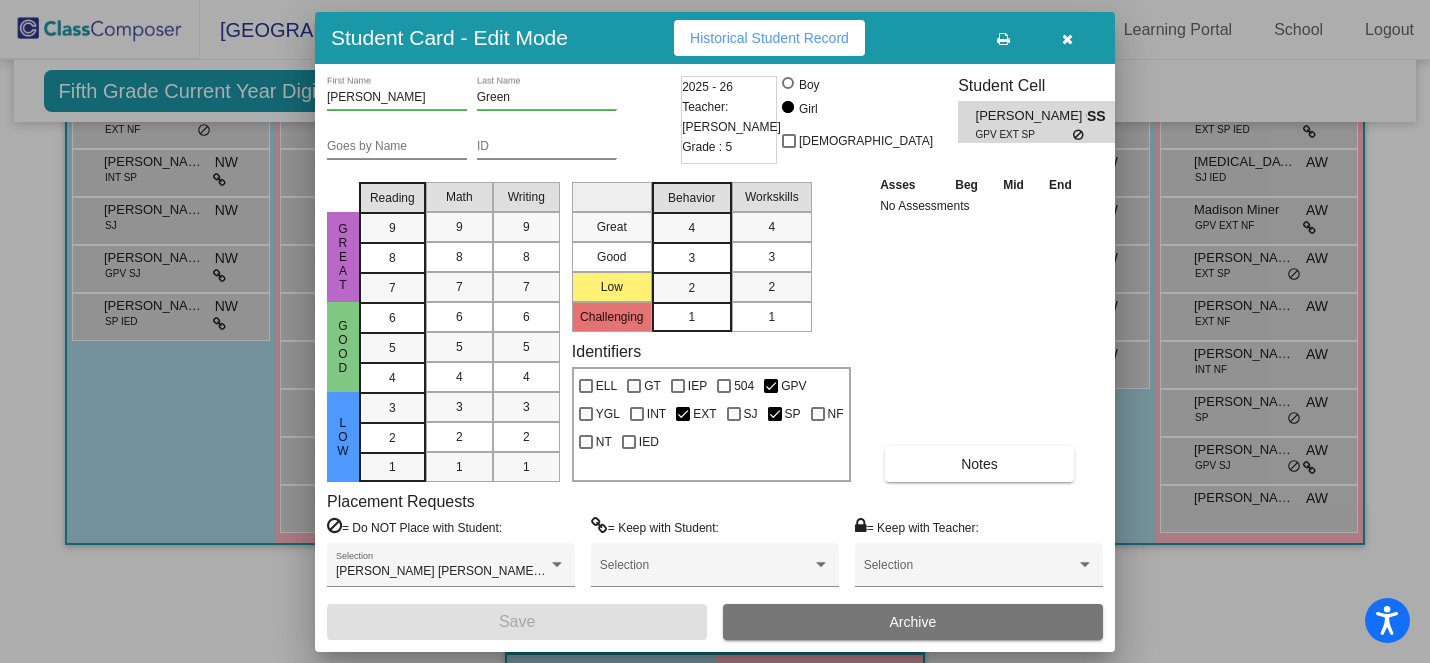click at bounding box center (1067, 39) 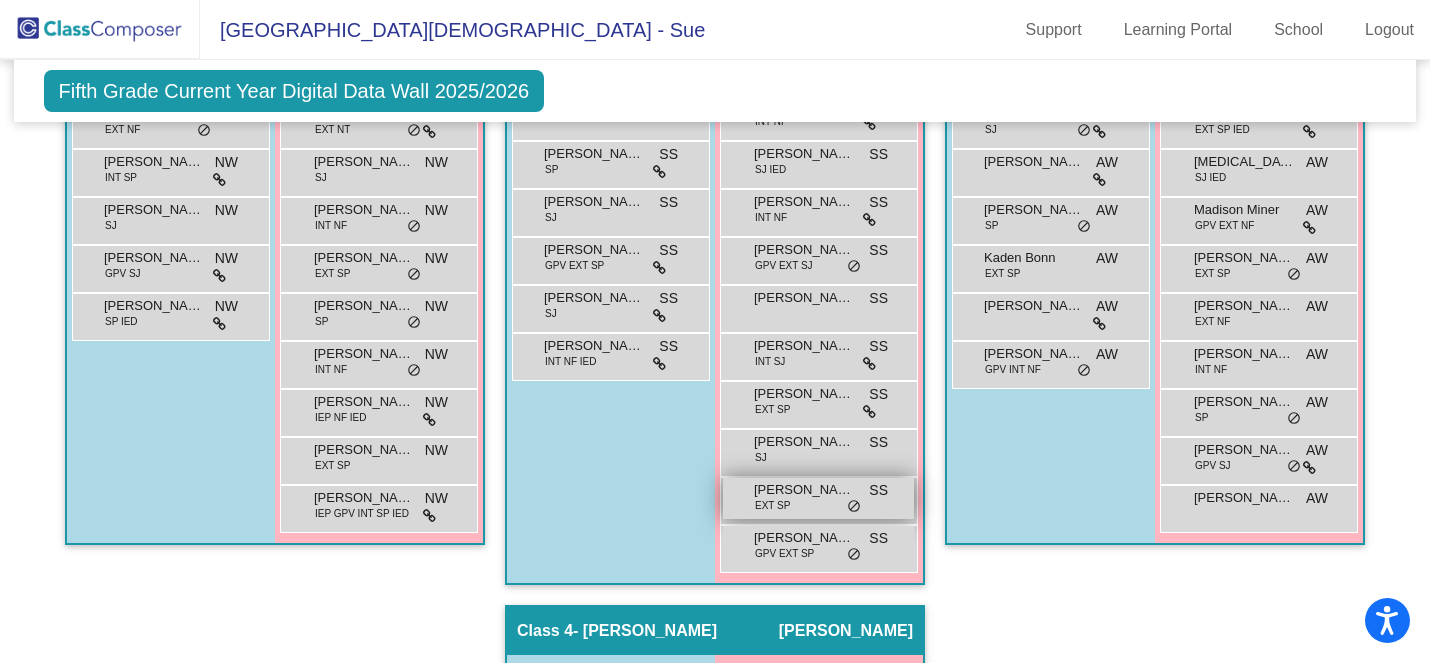 click on "[PERSON_NAME]" at bounding box center (804, 490) 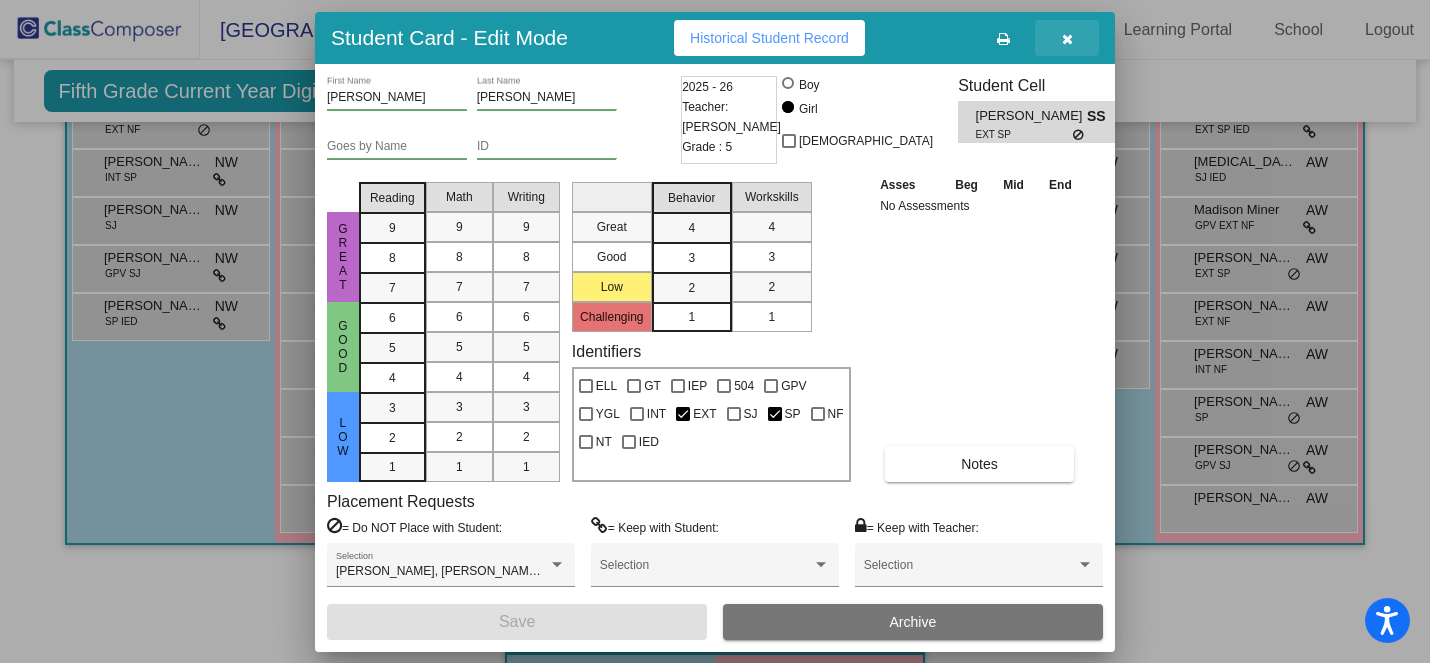 click at bounding box center [1067, 38] 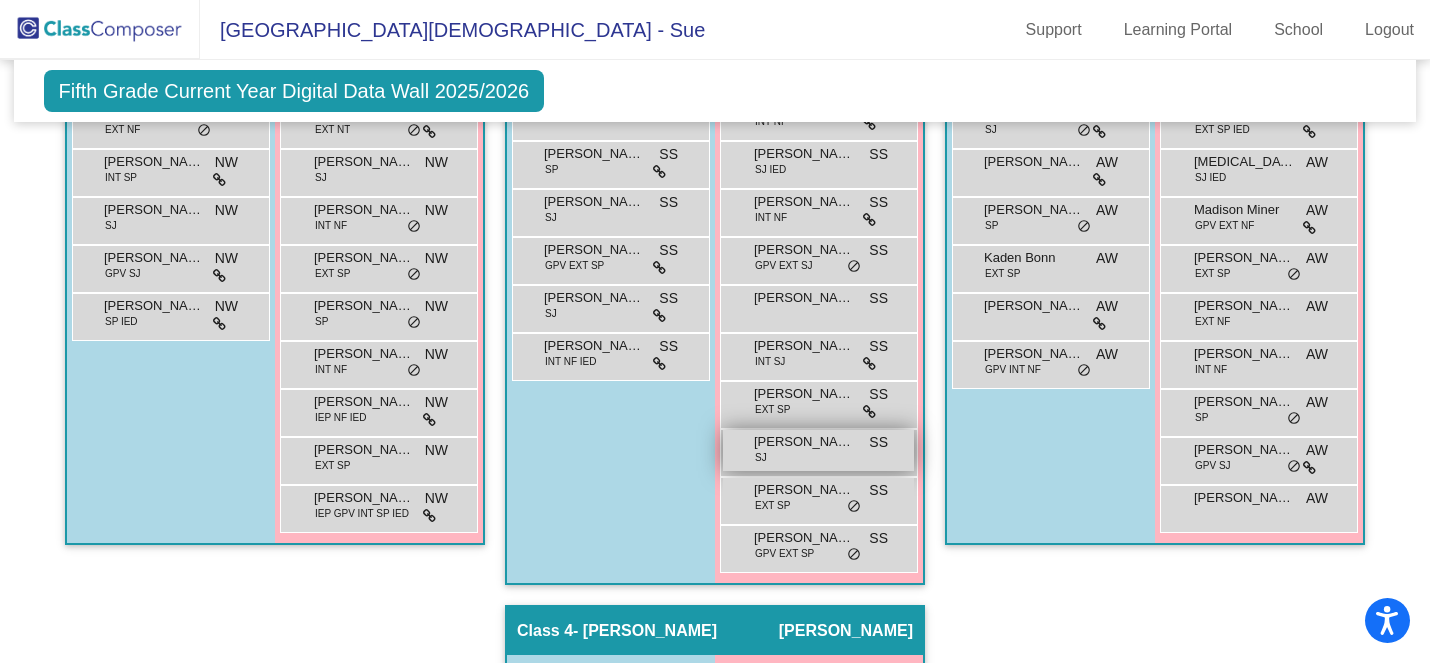 click on "[PERSON_NAME] SJ SS lock do_not_disturb_alt" at bounding box center [818, 450] 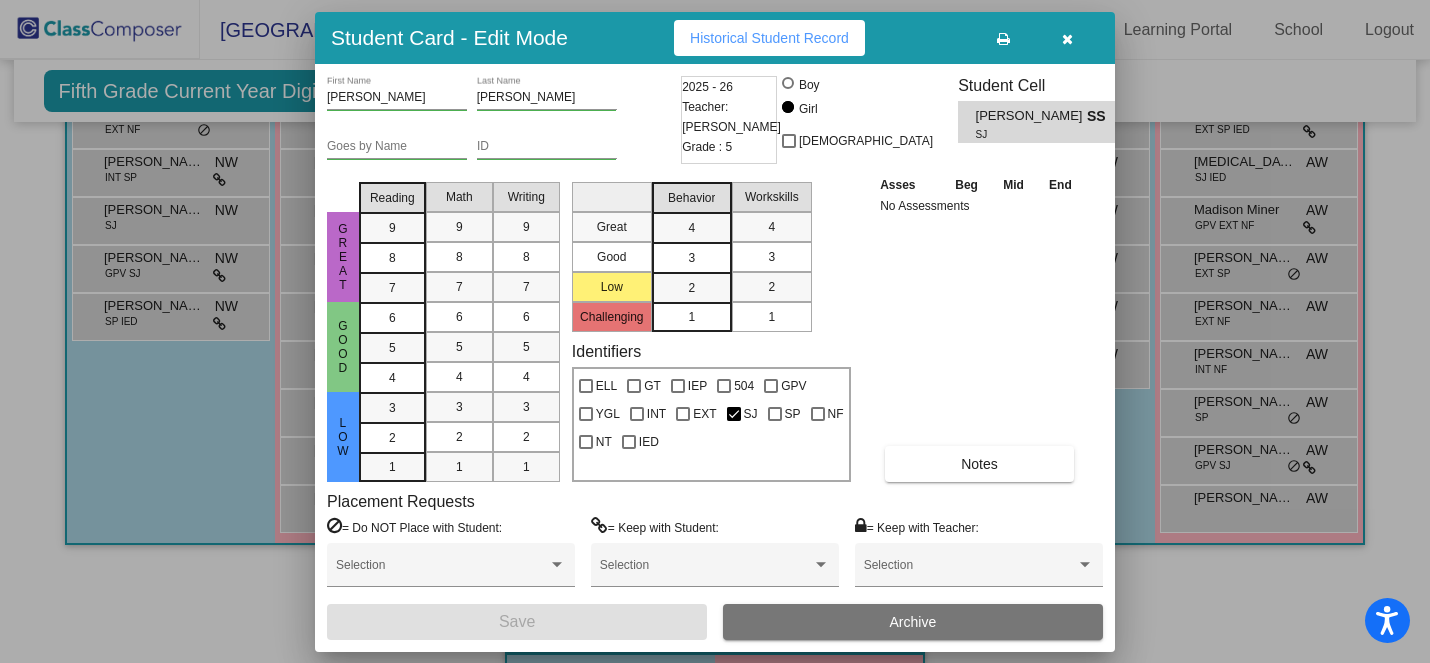 click at bounding box center (1067, 38) 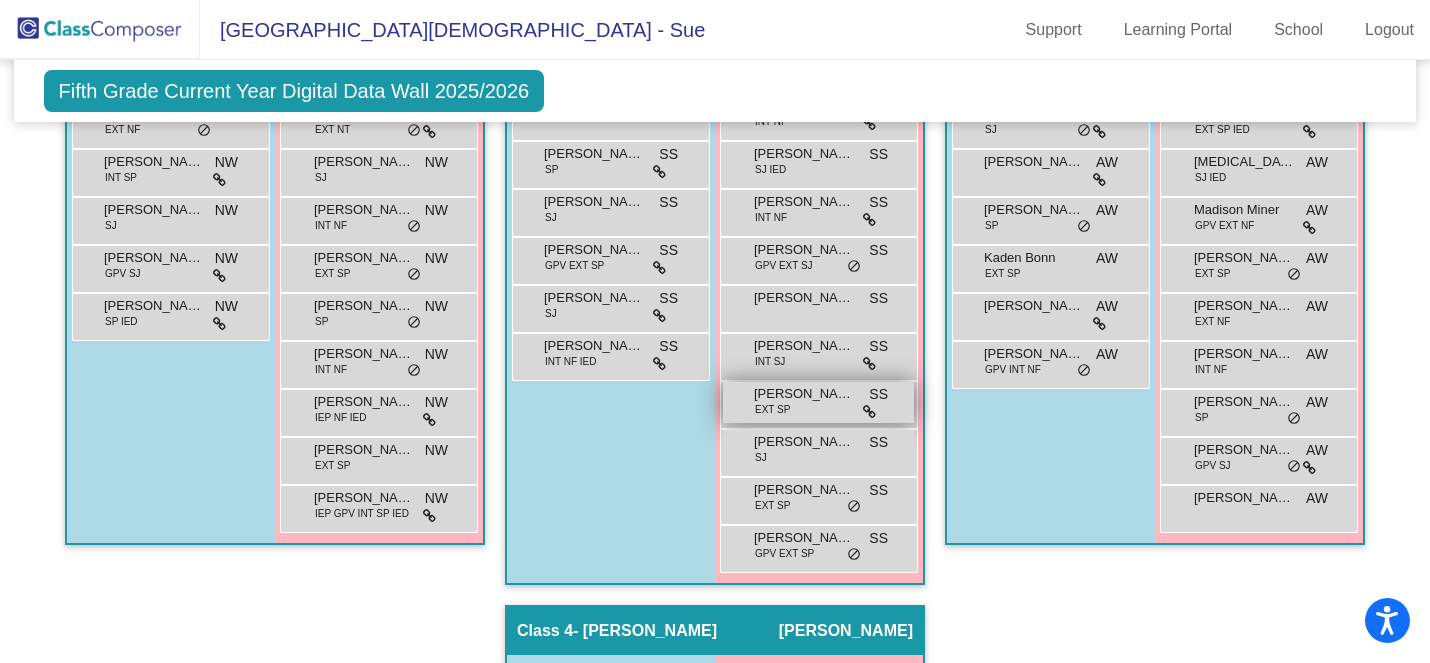 click on "[PERSON_NAME]" at bounding box center [804, 394] 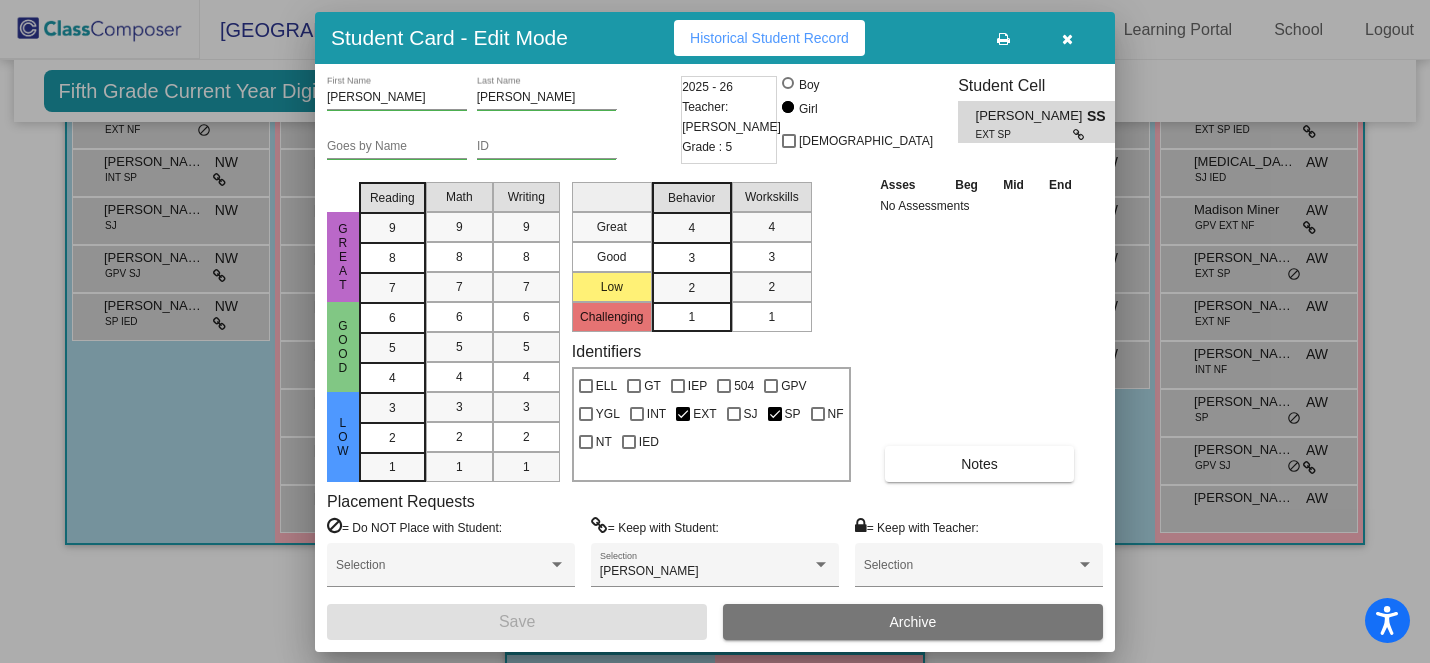 click at bounding box center [1067, 39] 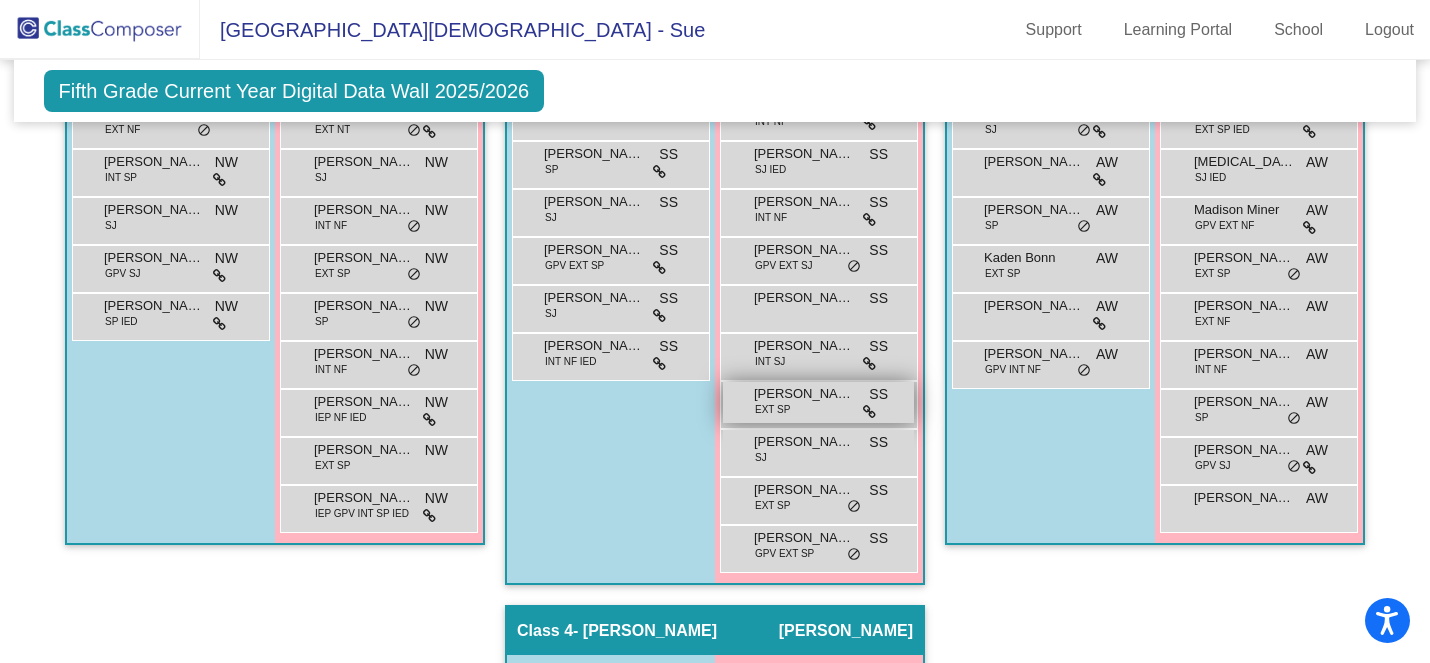 click on "[PERSON_NAME]" at bounding box center [804, 394] 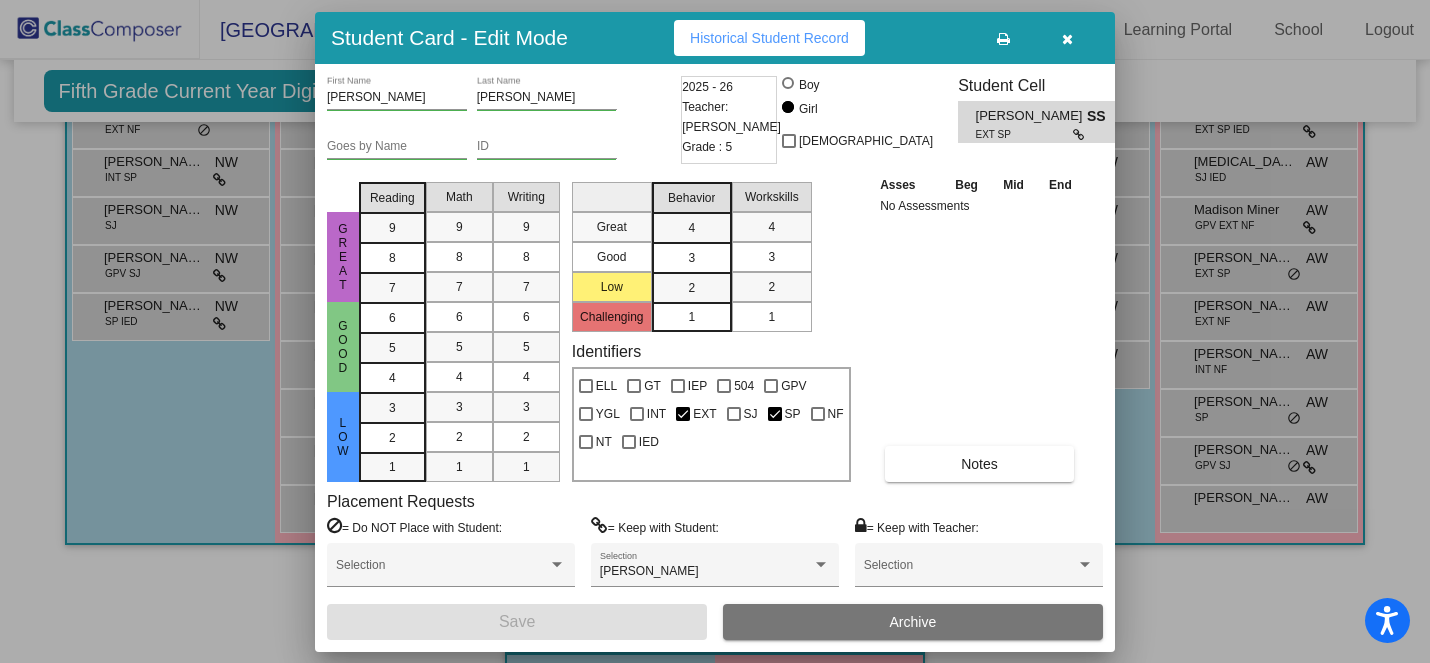 click at bounding box center (1067, 38) 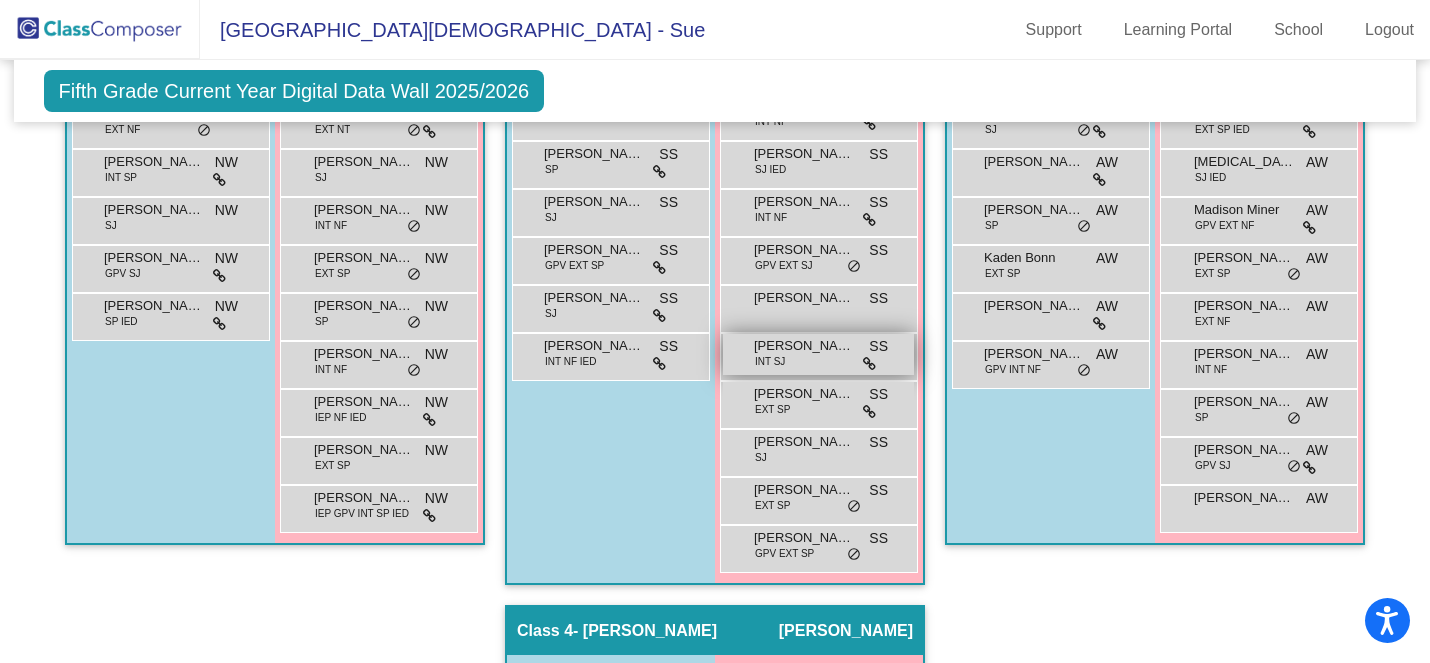 click on "[PERSON_NAME]" at bounding box center (804, 346) 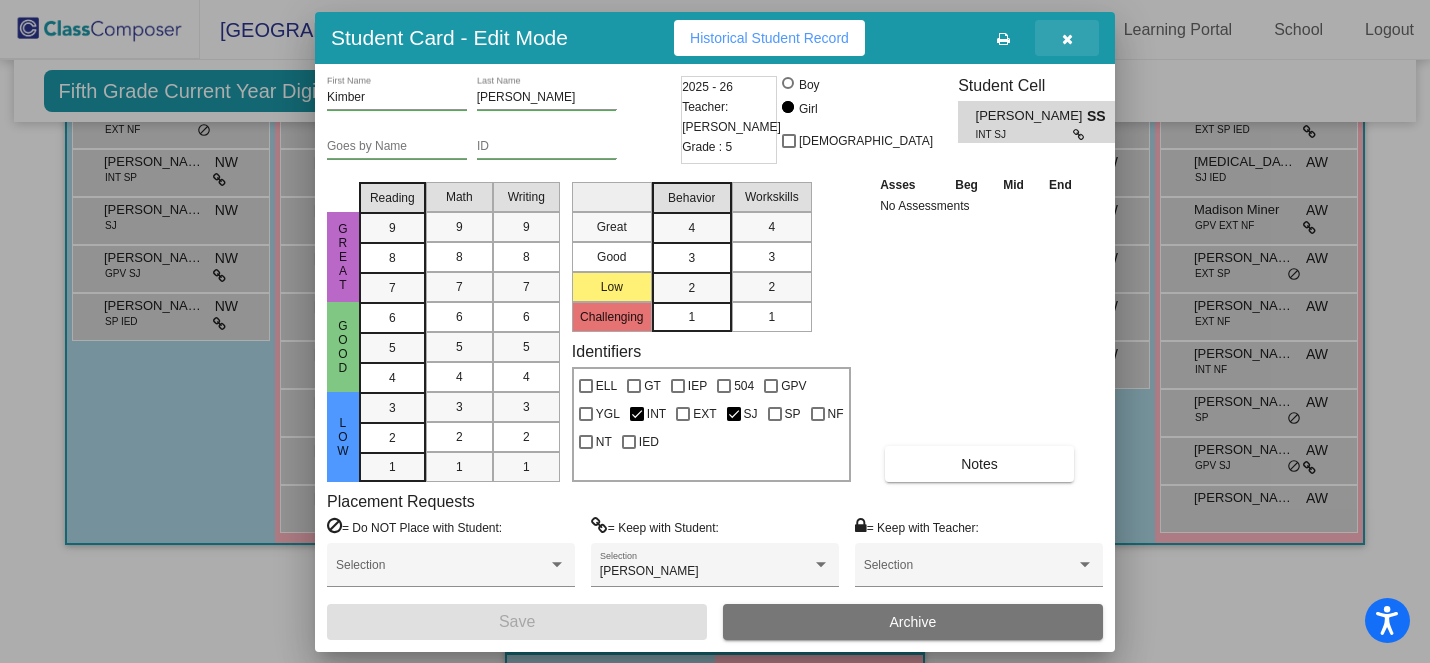 click at bounding box center (1067, 39) 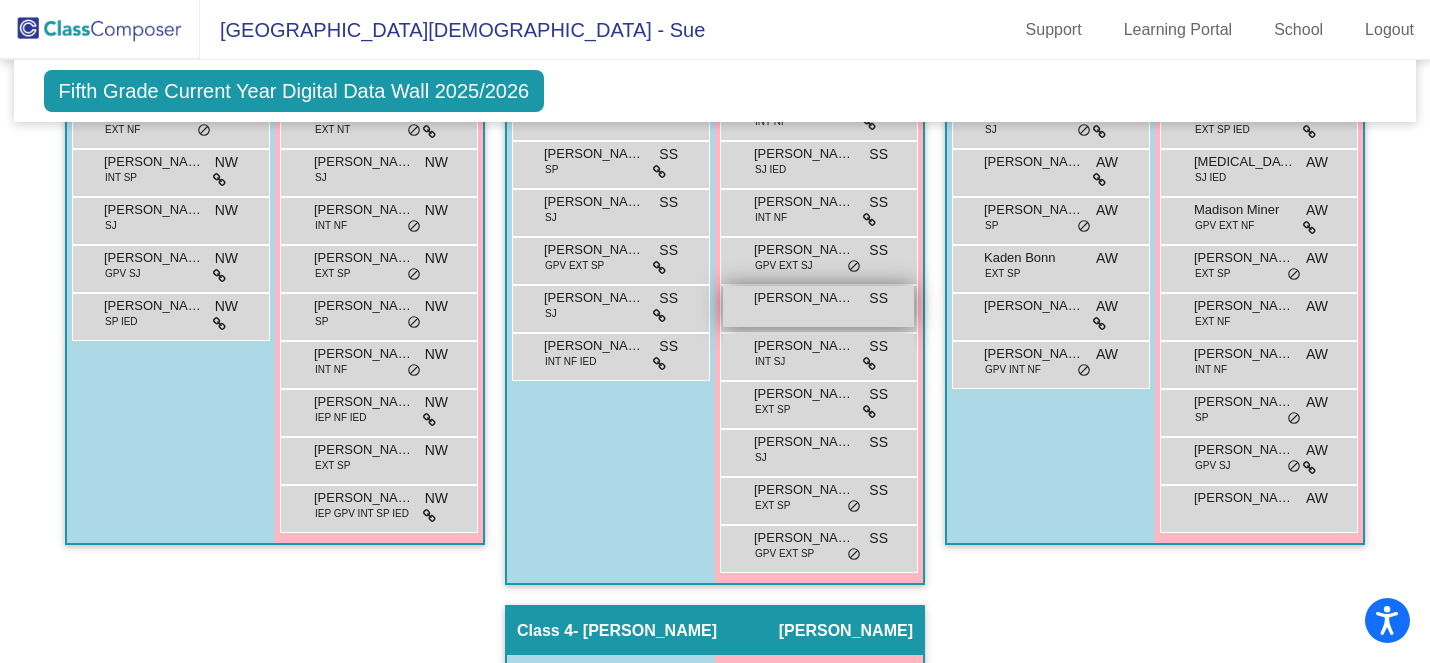 click on "[PERSON_NAME] SS lock do_not_disturb_alt" at bounding box center (818, 306) 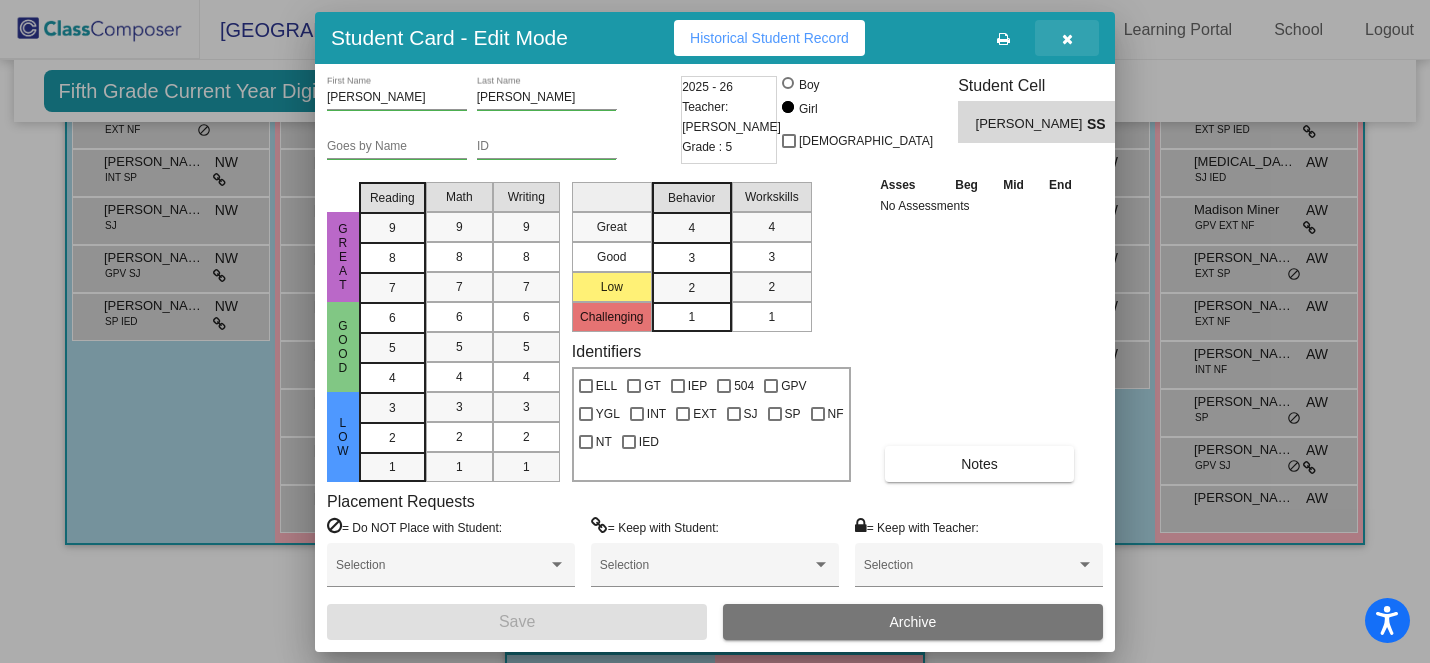 click at bounding box center [1067, 39] 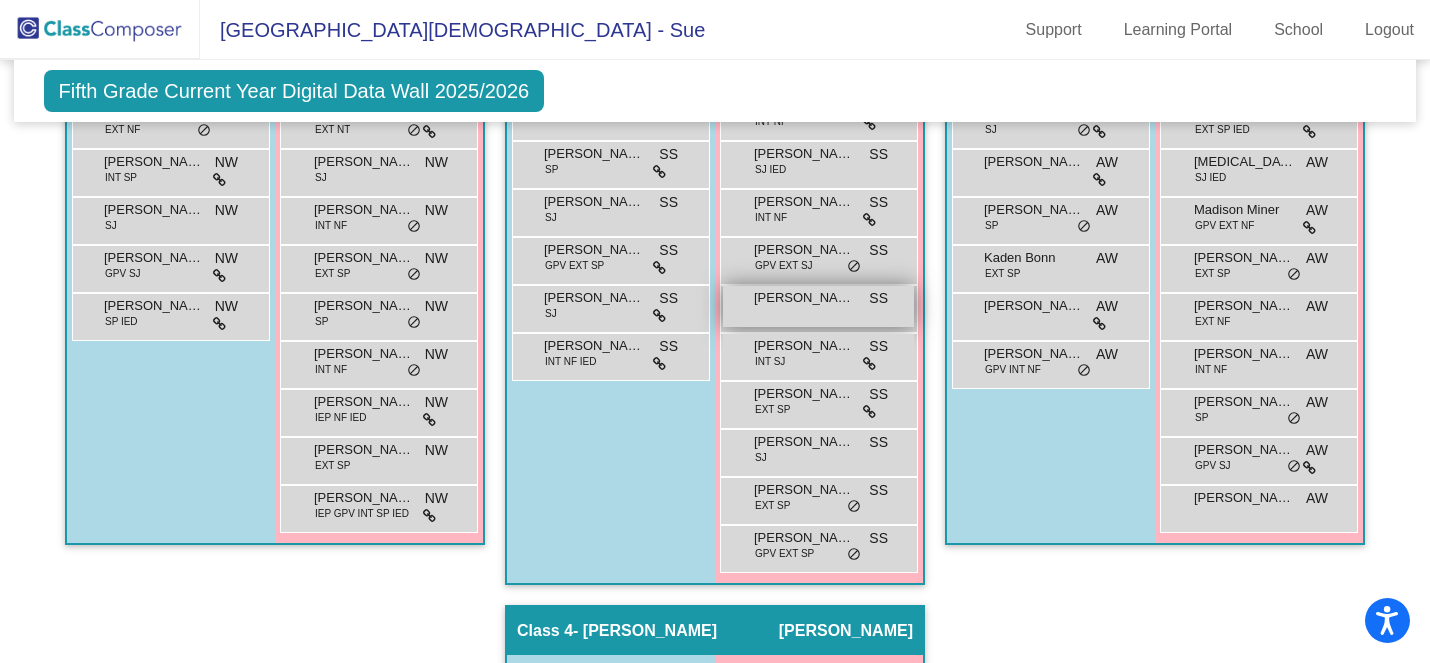 click on "[PERSON_NAME]" at bounding box center (804, 298) 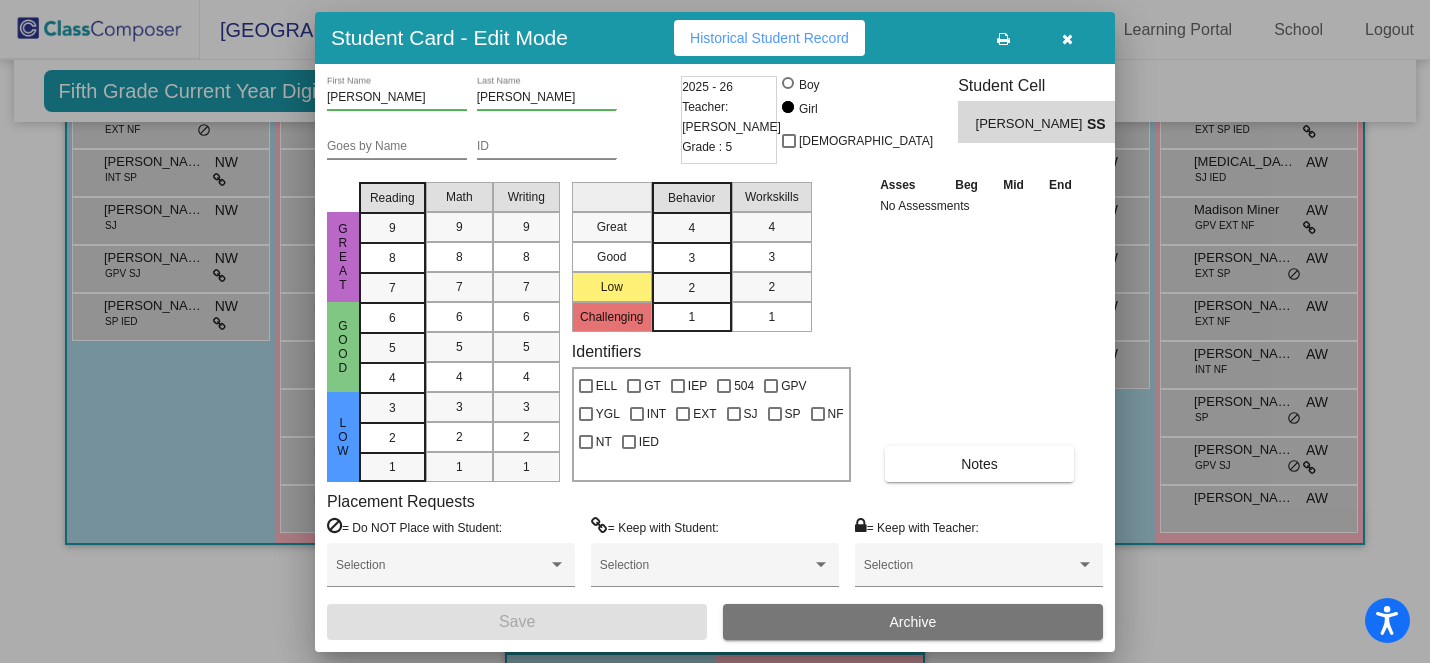 click at bounding box center (1067, 39) 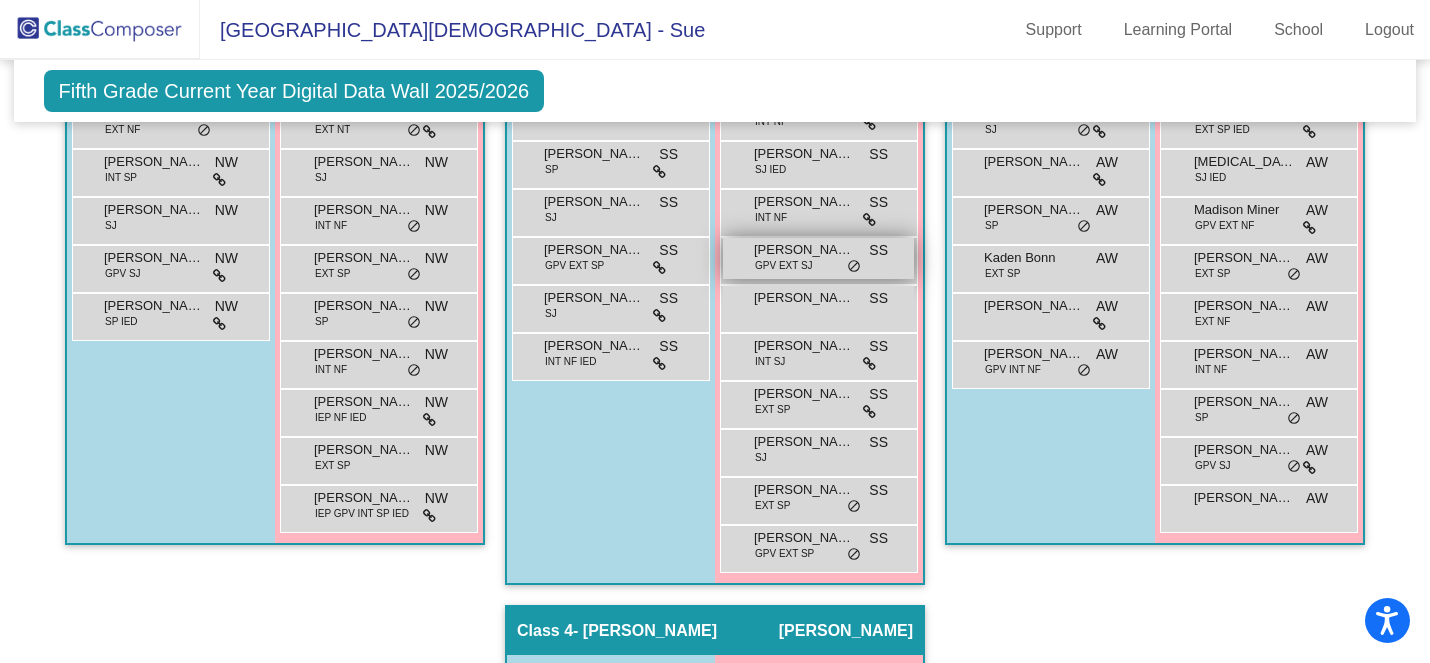 click on "GPV EXT SJ" at bounding box center (784, 265) 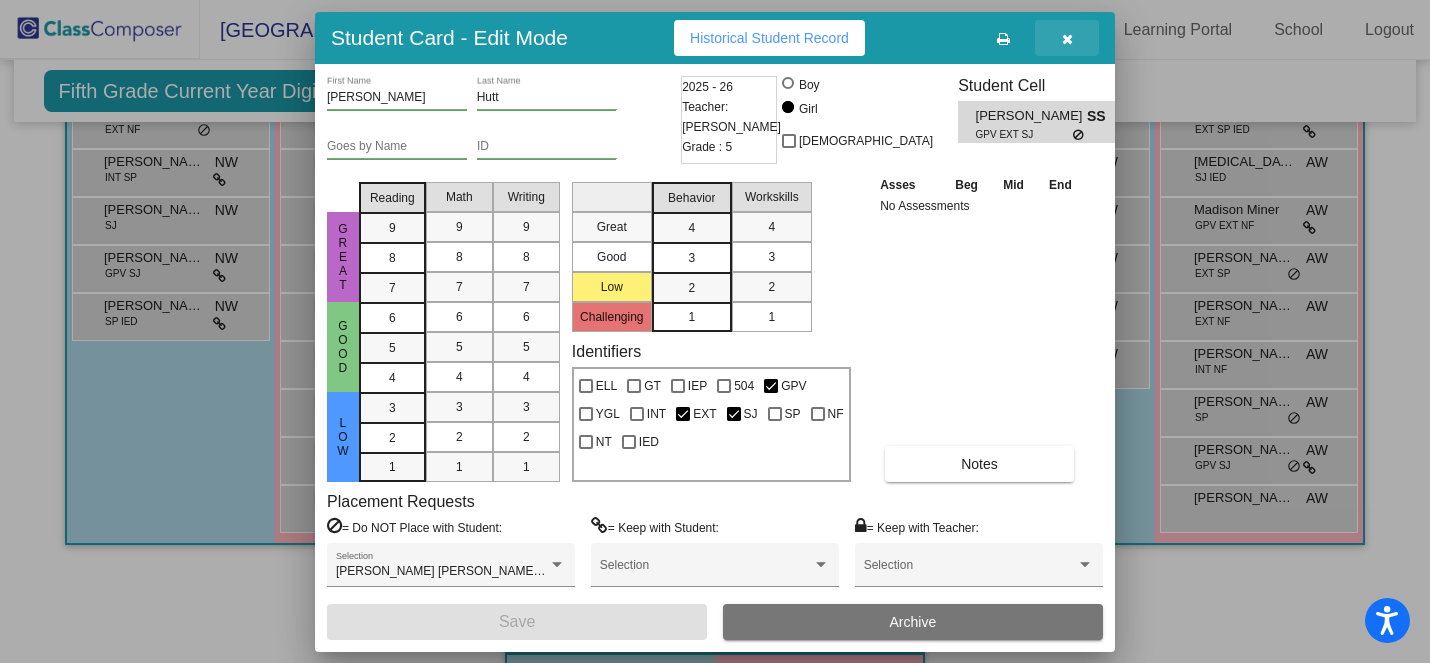 click at bounding box center (1067, 38) 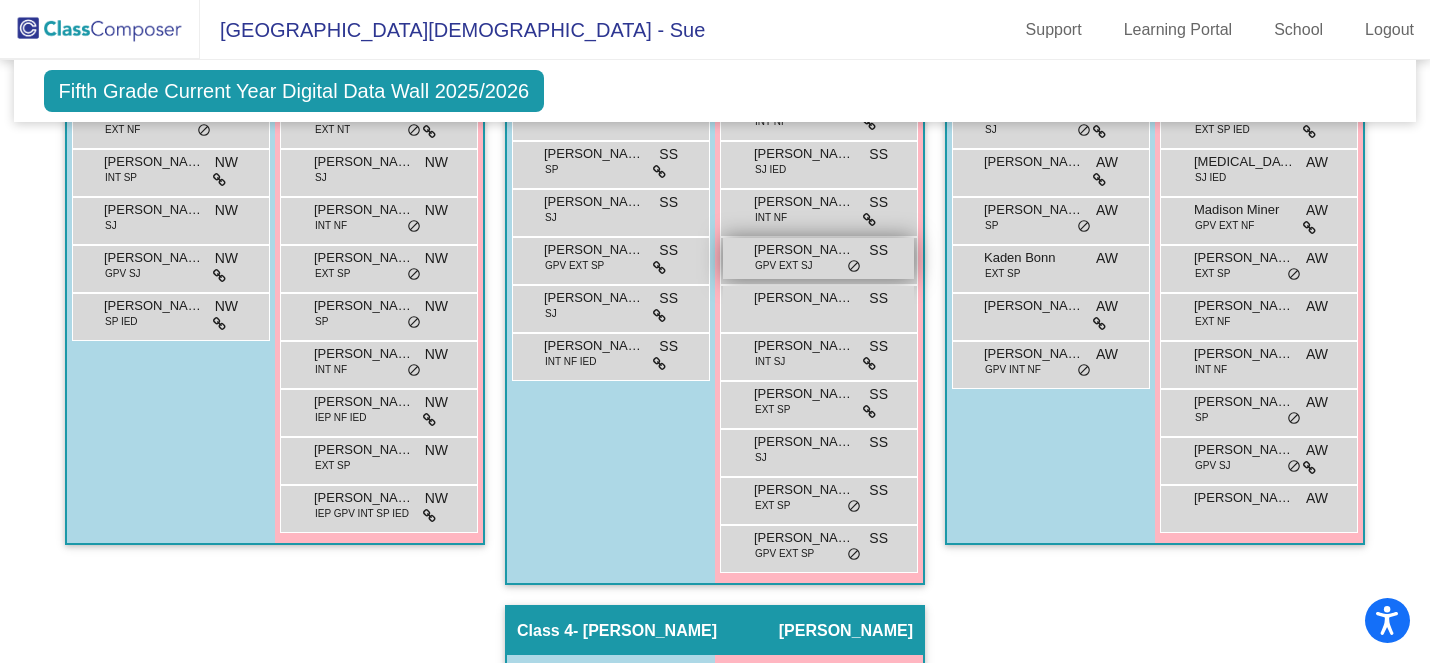 click on "GPV EXT SJ" at bounding box center (784, 265) 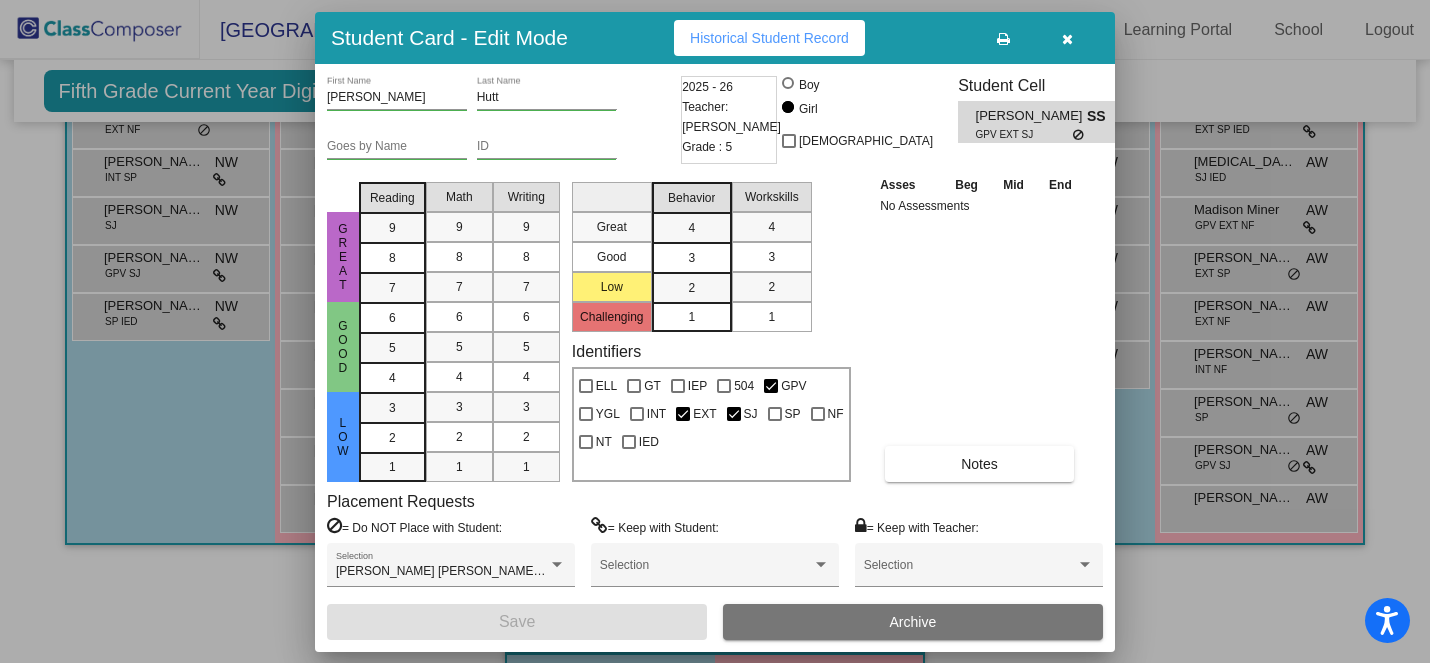 click at bounding box center [1067, 39] 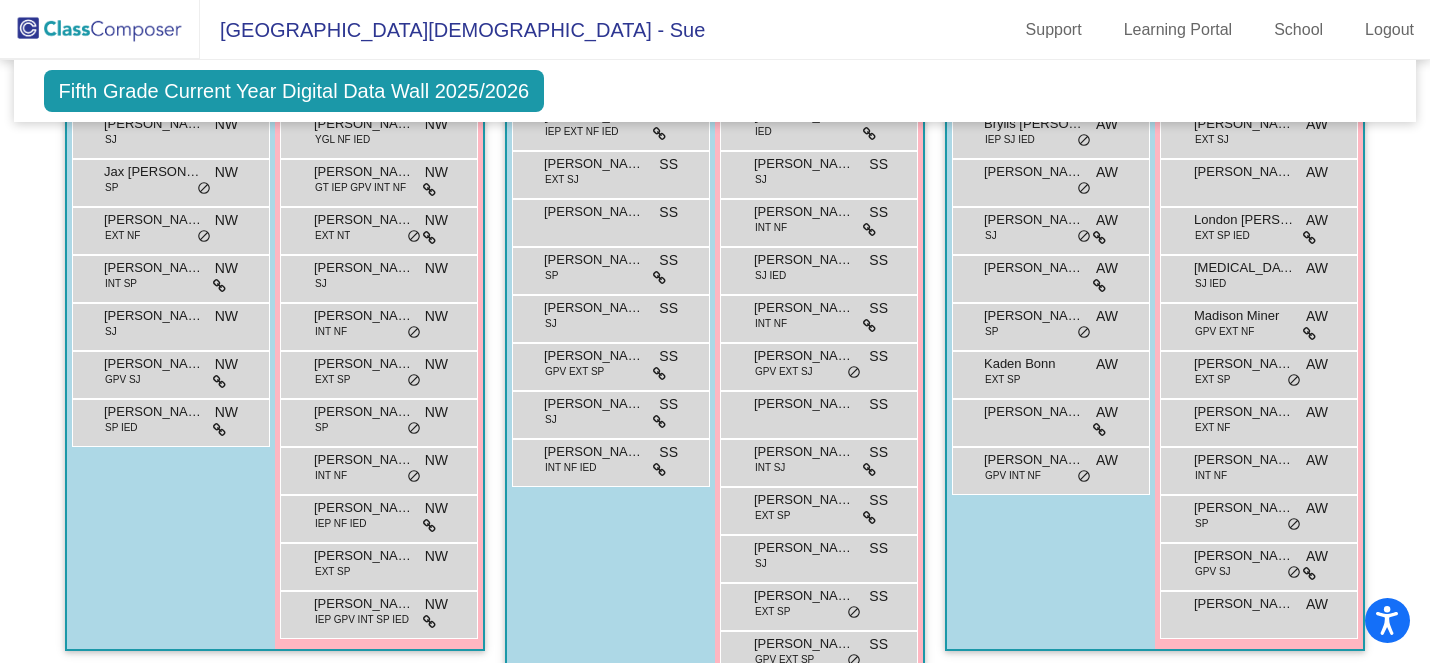 scroll, scrollTop: 582, scrollLeft: 0, axis: vertical 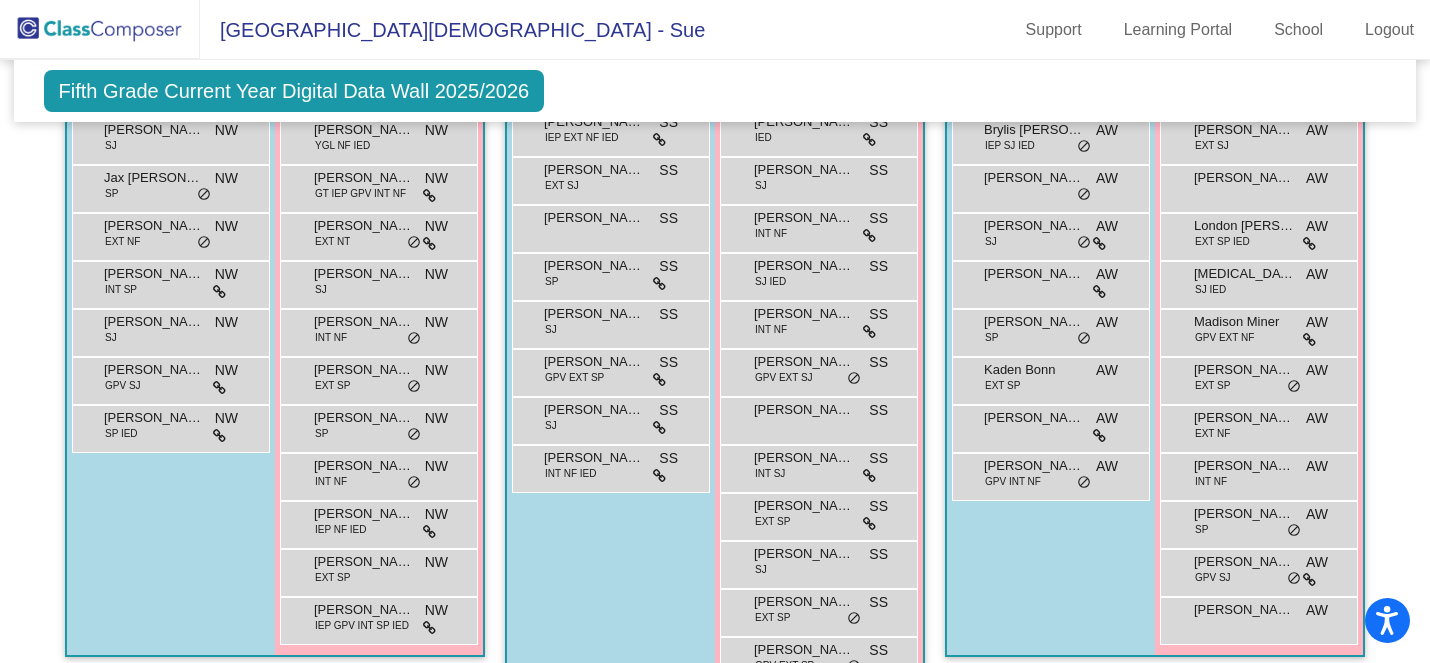 click on "[PERSON_NAME] INT NF SS lock do_not_disturb_alt" at bounding box center (818, 322) 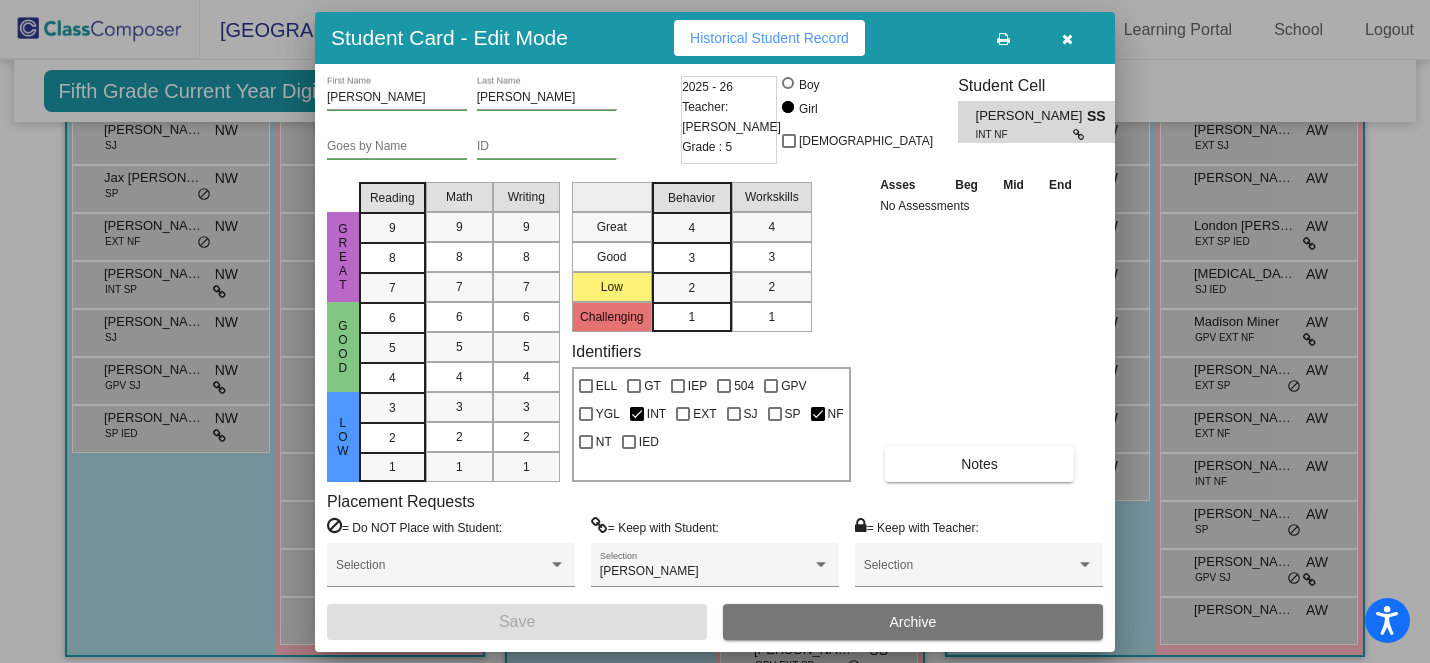 click at bounding box center [1067, 39] 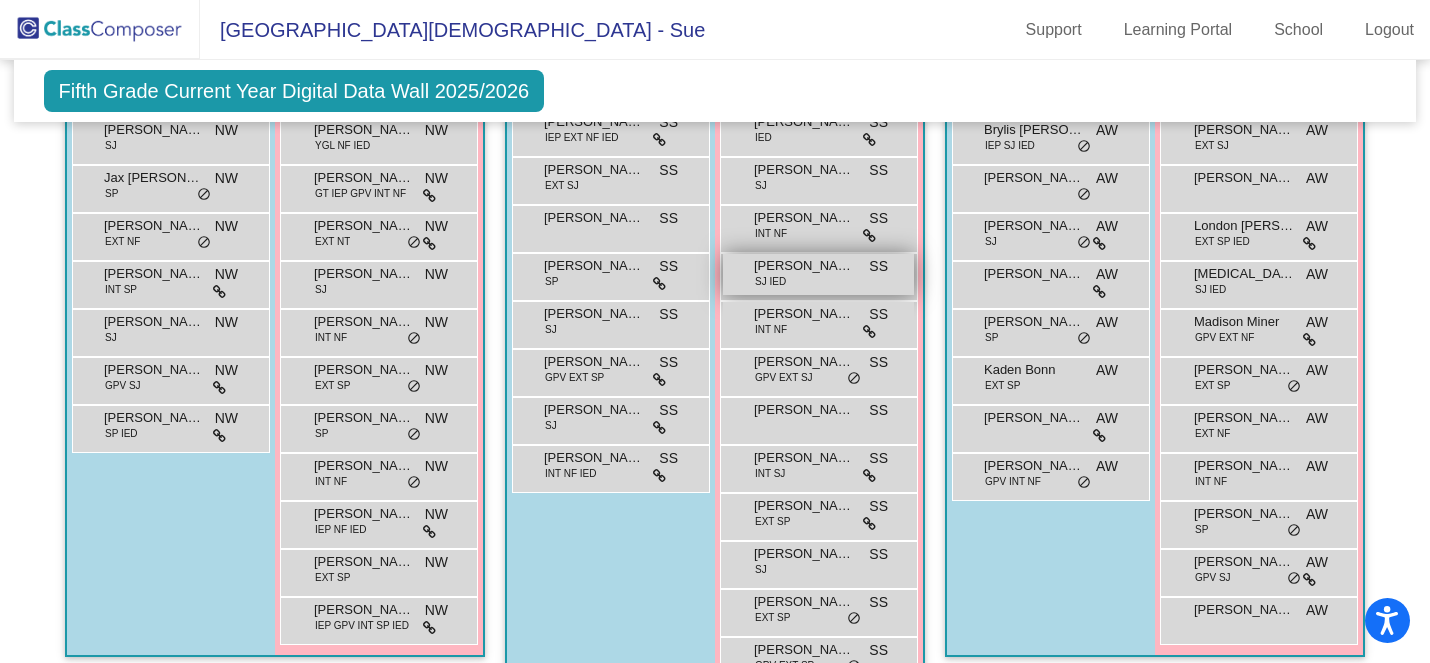 click on "[PERSON_NAME]" at bounding box center [804, 266] 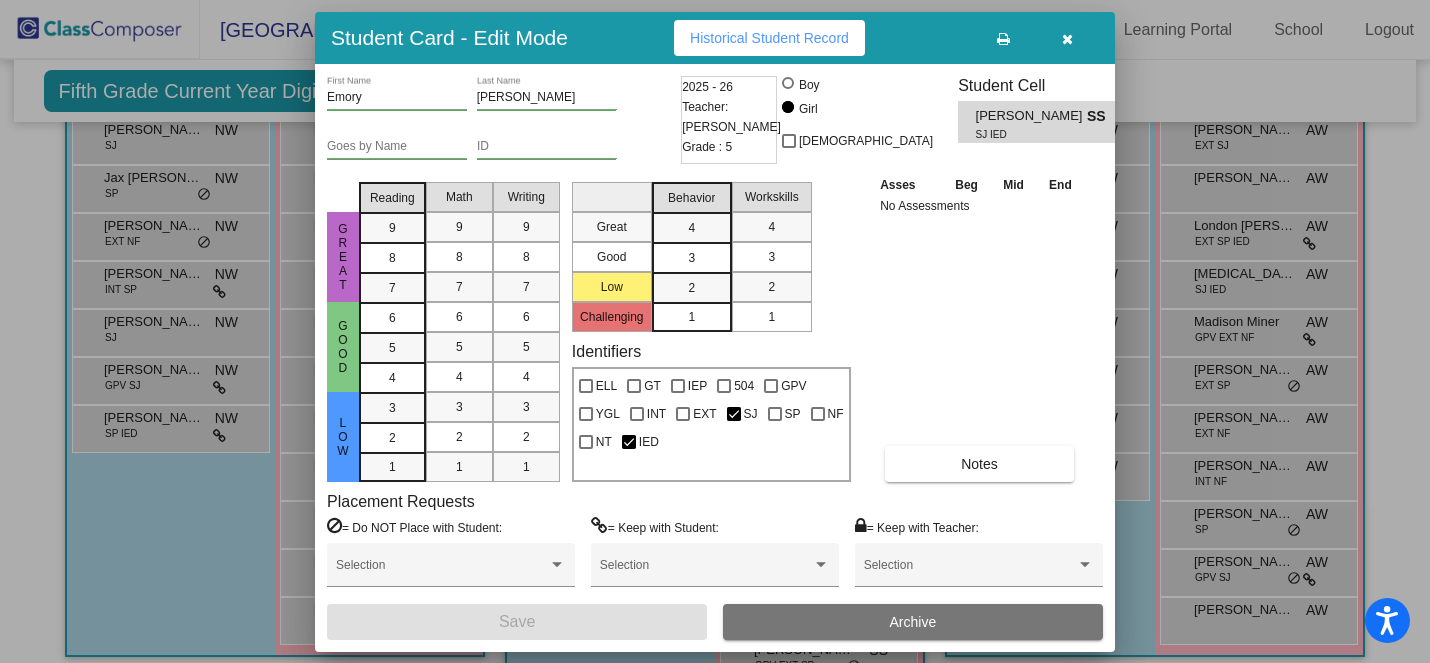 click at bounding box center [1067, 39] 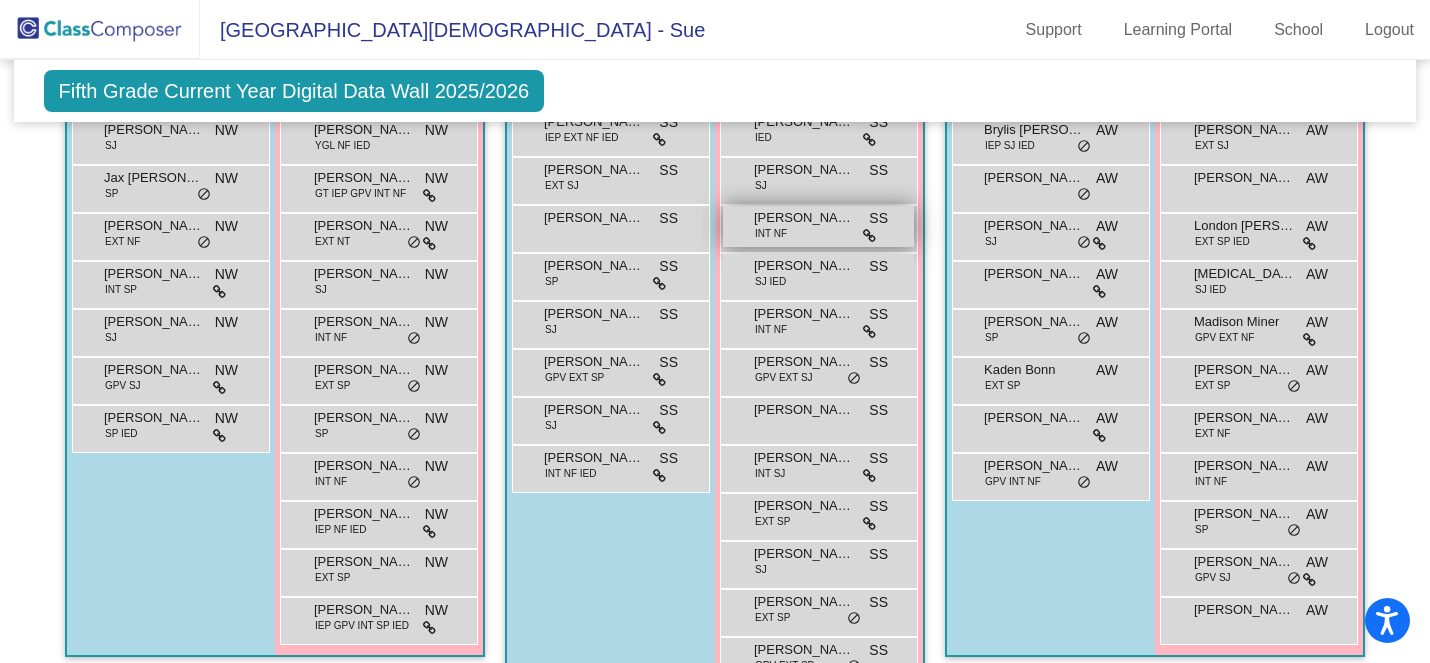 click on "Caylix [PERSON_NAME] INT NF SS lock do_not_disturb_alt" at bounding box center [818, 226] 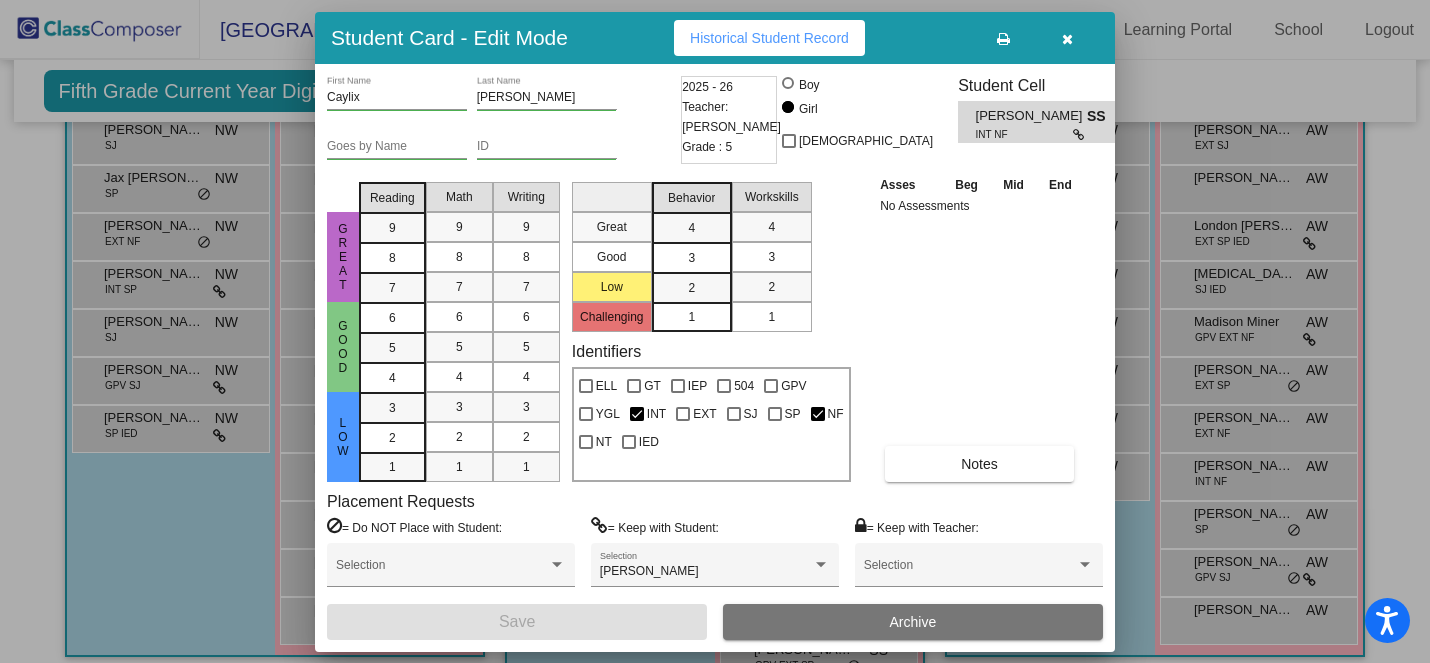 click at bounding box center [1067, 39] 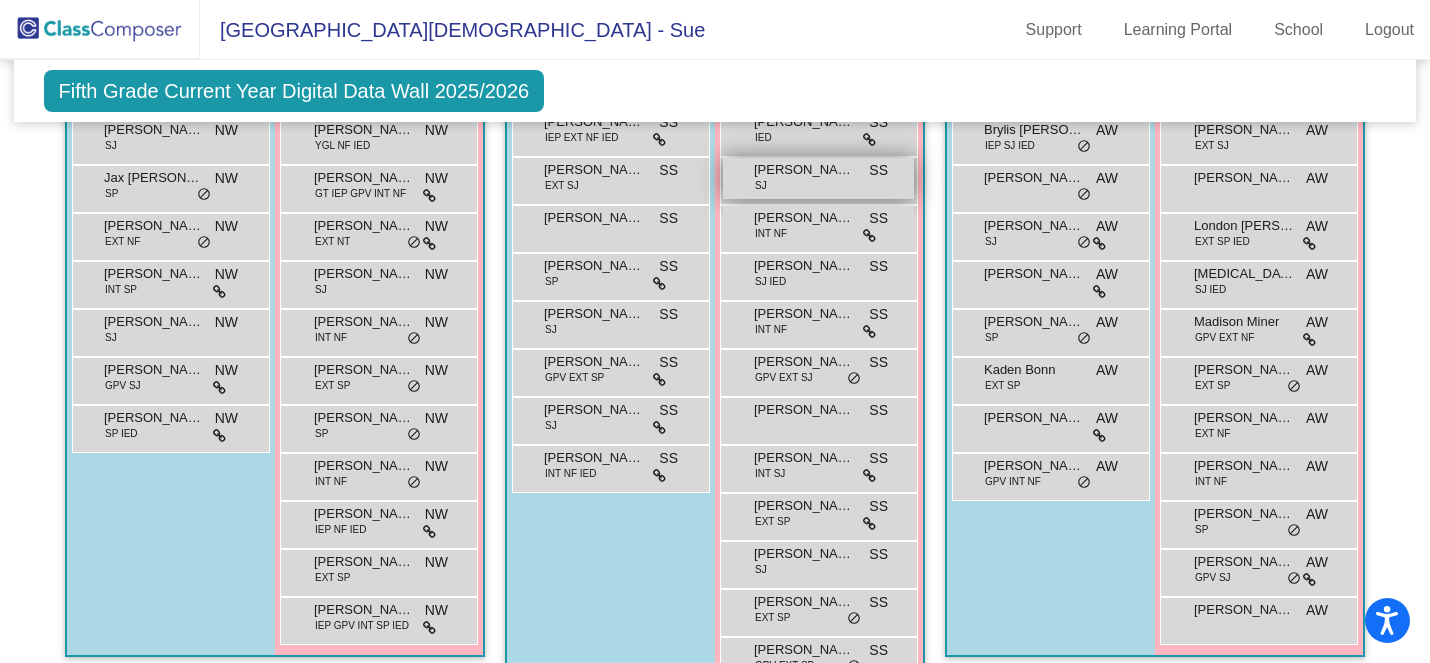 click on "[PERSON_NAME] [PERSON_NAME] SS lock do_not_disturb_alt" at bounding box center (818, 178) 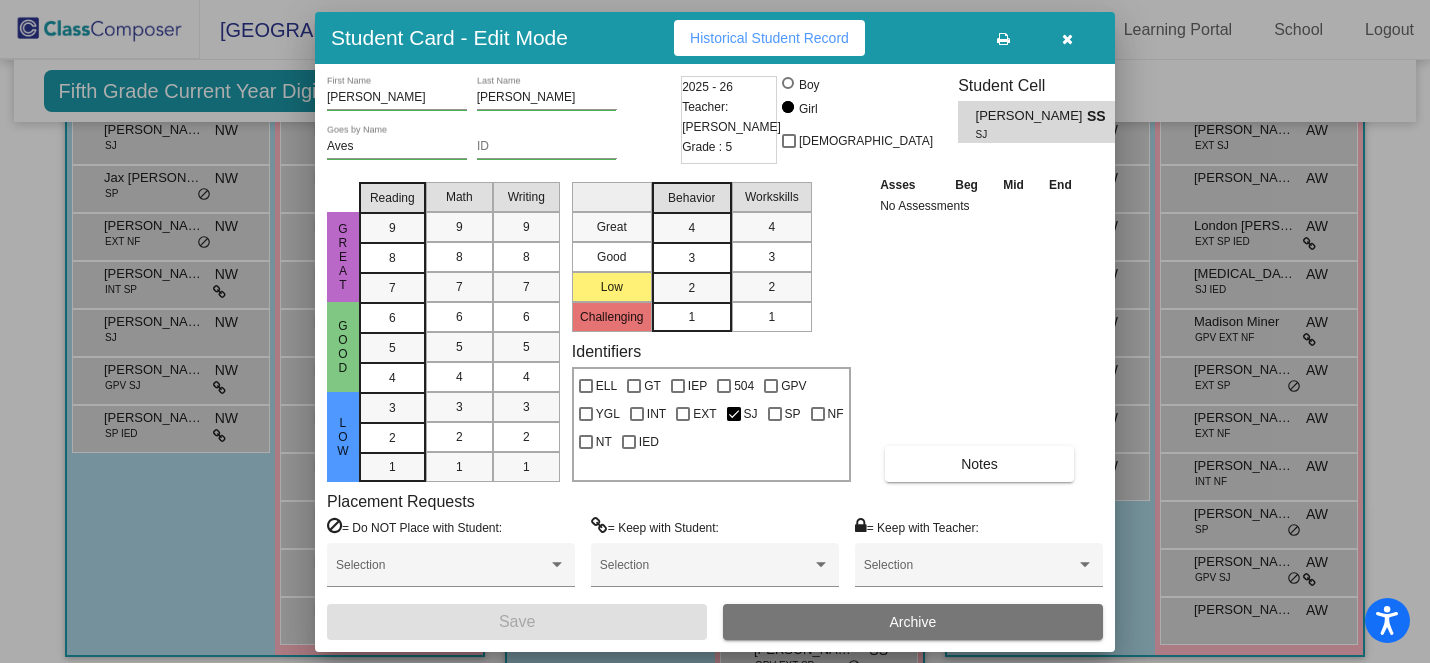 click at bounding box center (1067, 39) 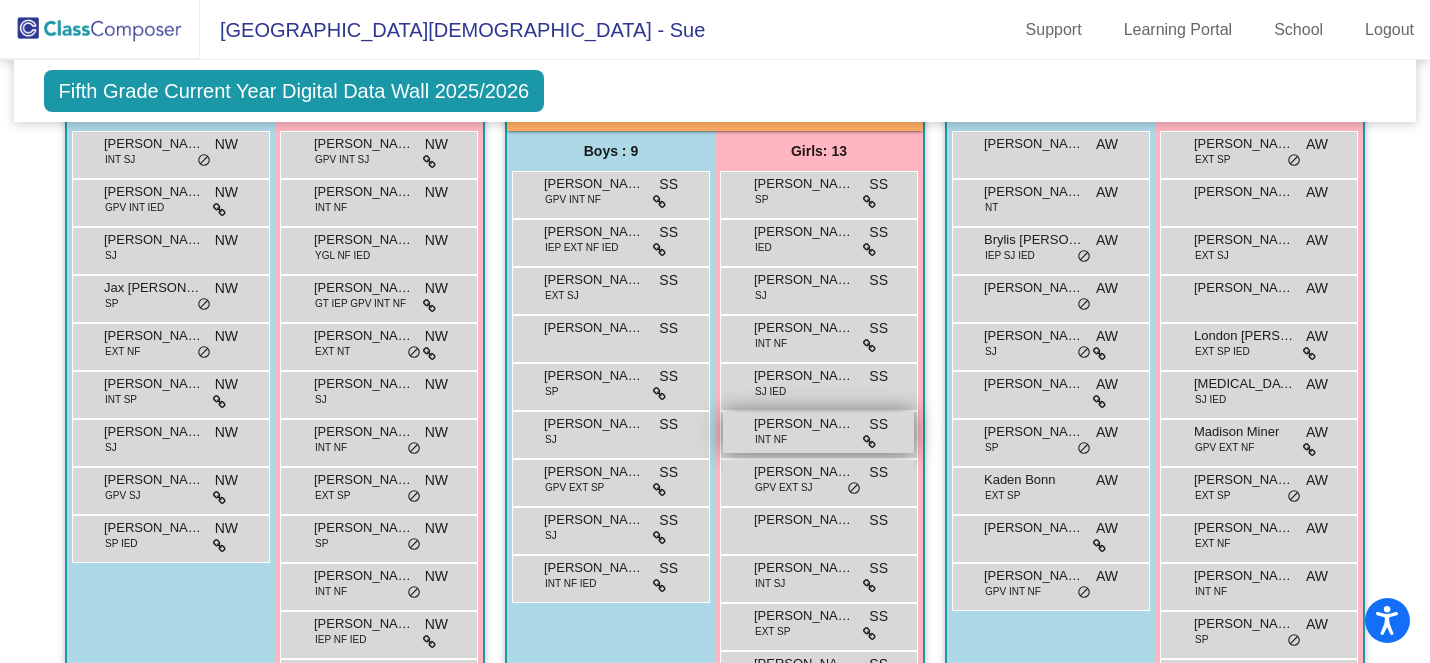 scroll, scrollTop: 463, scrollLeft: 0, axis: vertical 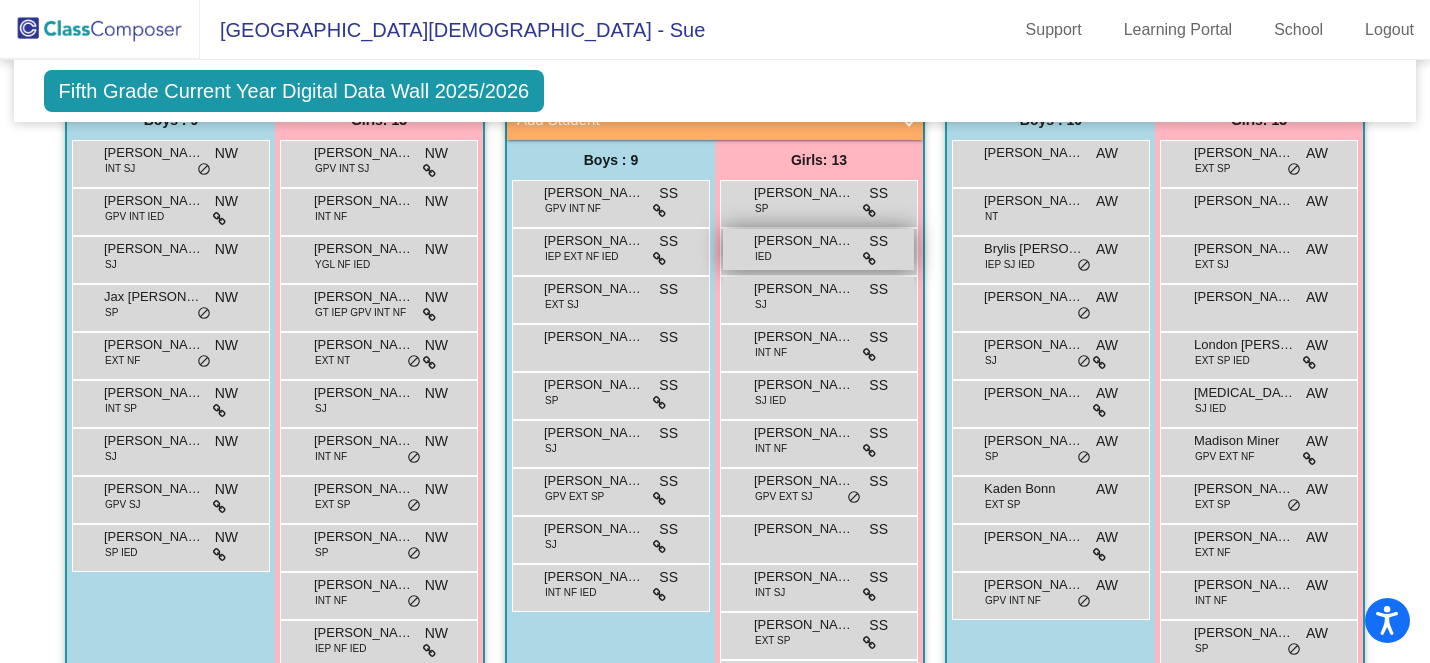 click on "[PERSON_NAME]" at bounding box center [804, 241] 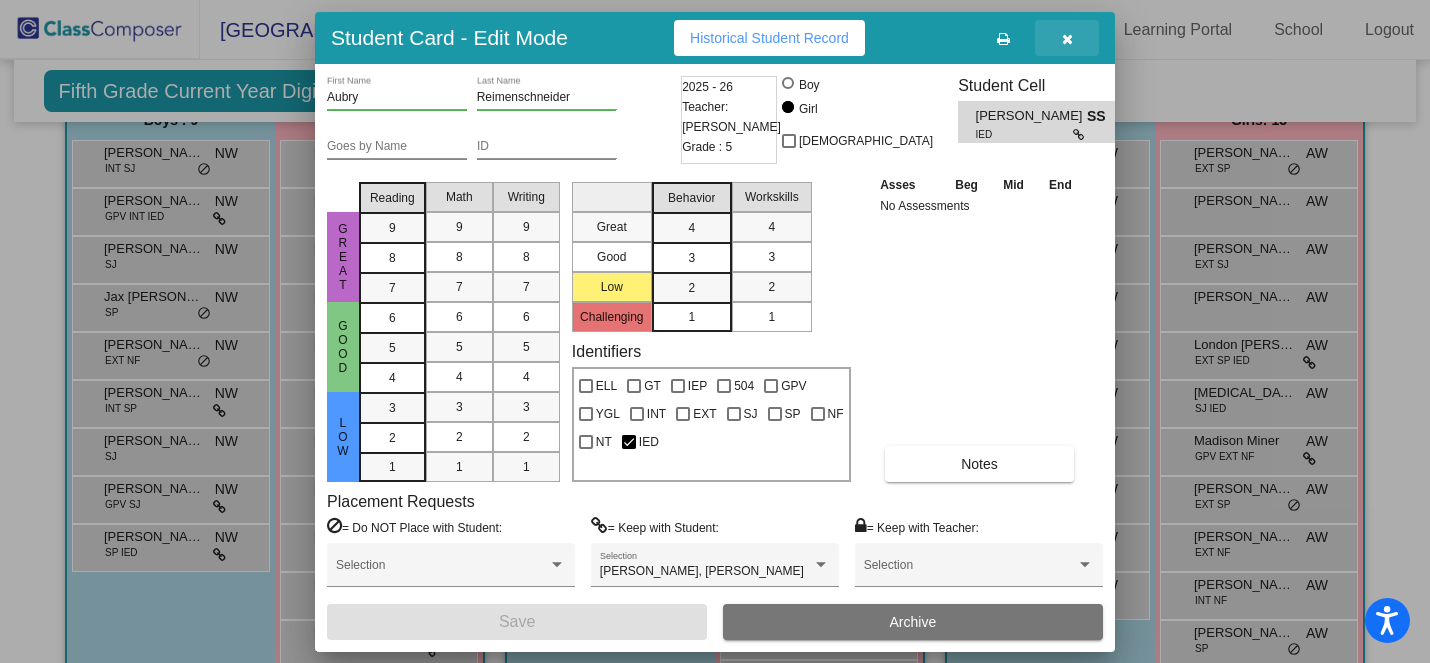 click at bounding box center (1067, 39) 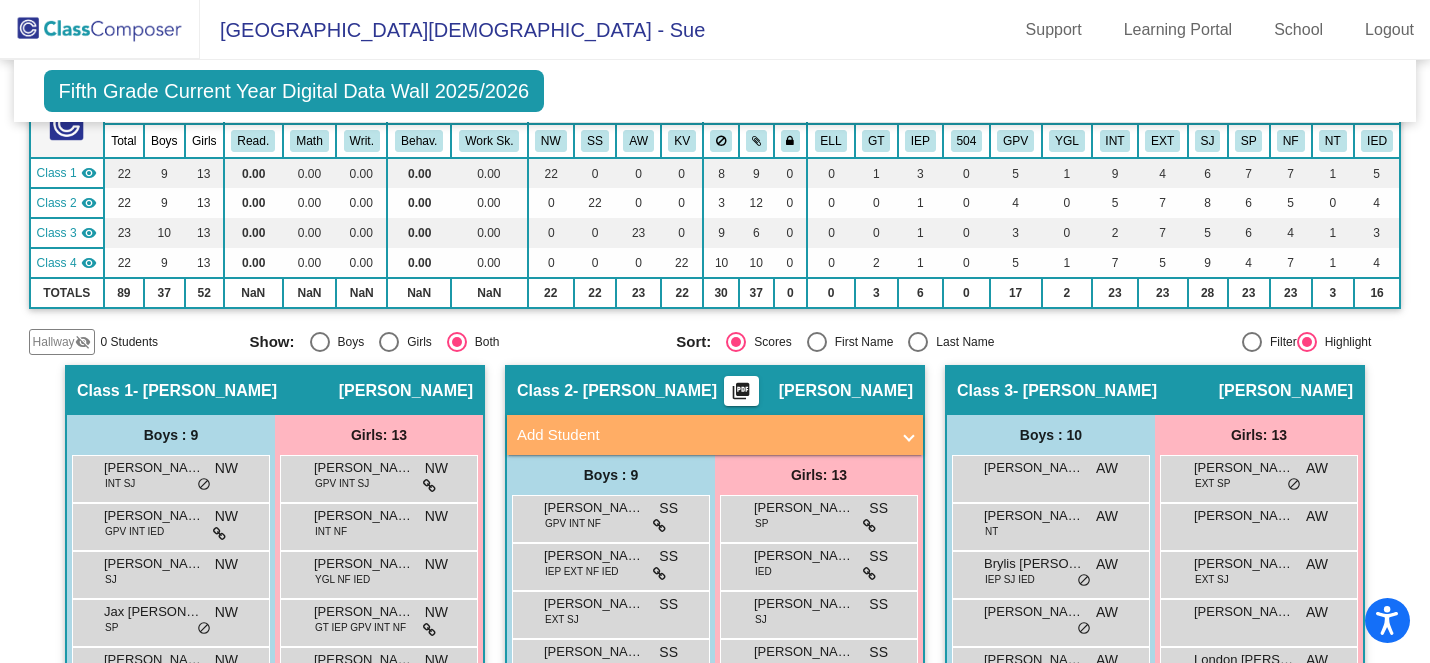 scroll, scrollTop: 179, scrollLeft: 0, axis: vertical 